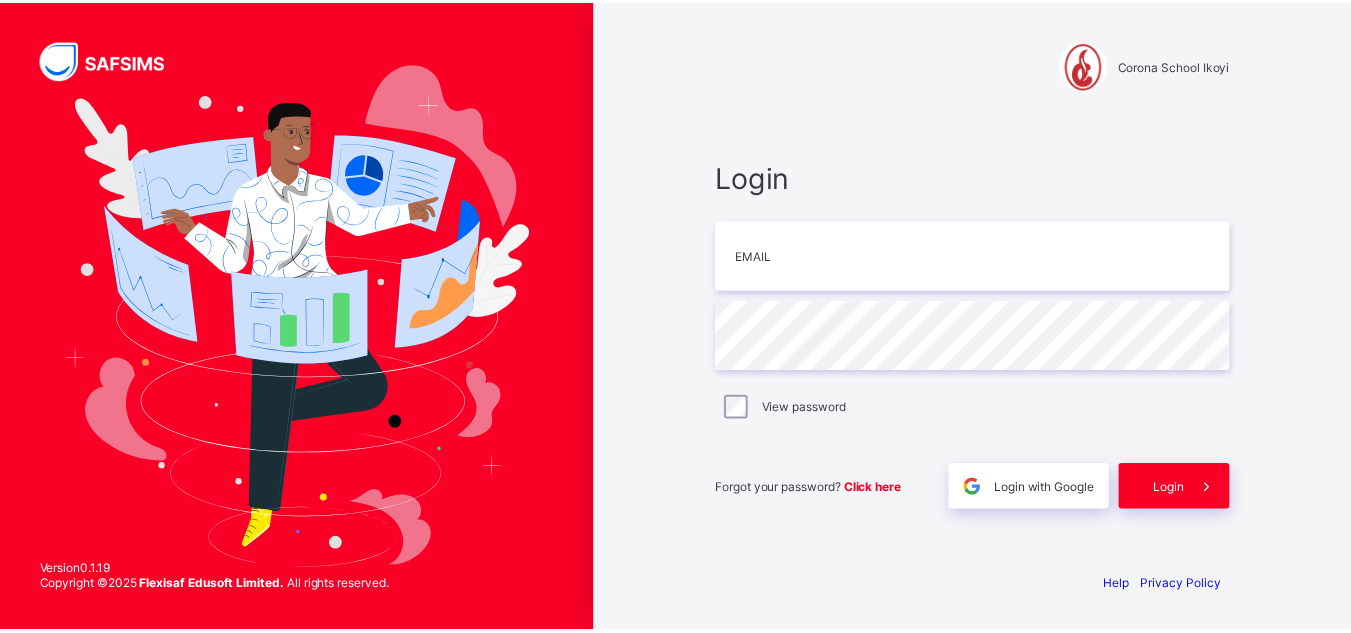 scroll, scrollTop: 0, scrollLeft: 0, axis: both 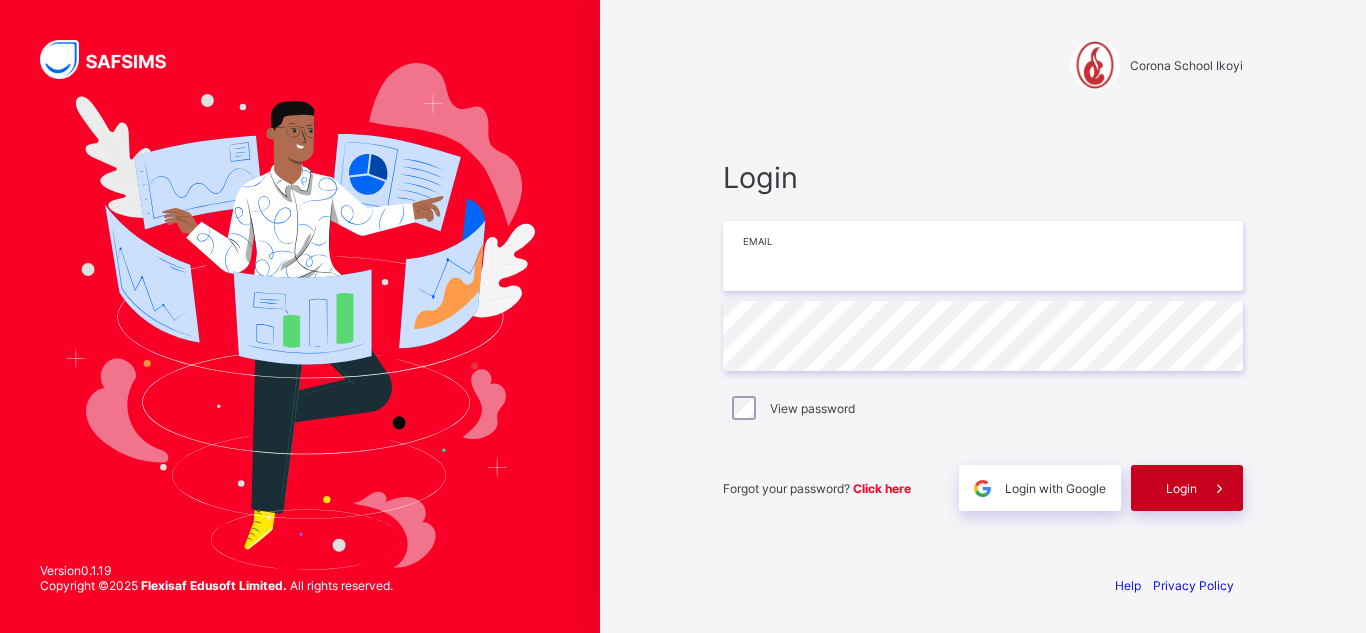 type on "**********" 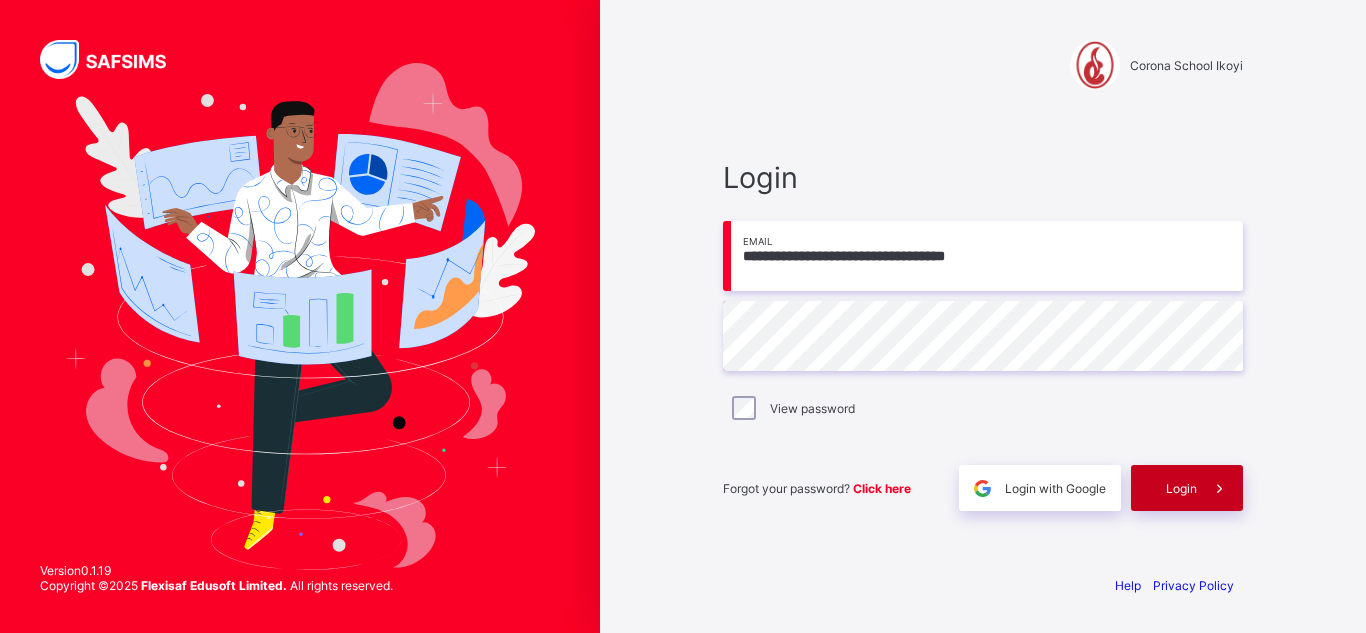 click on "Login" at bounding box center (1181, 488) 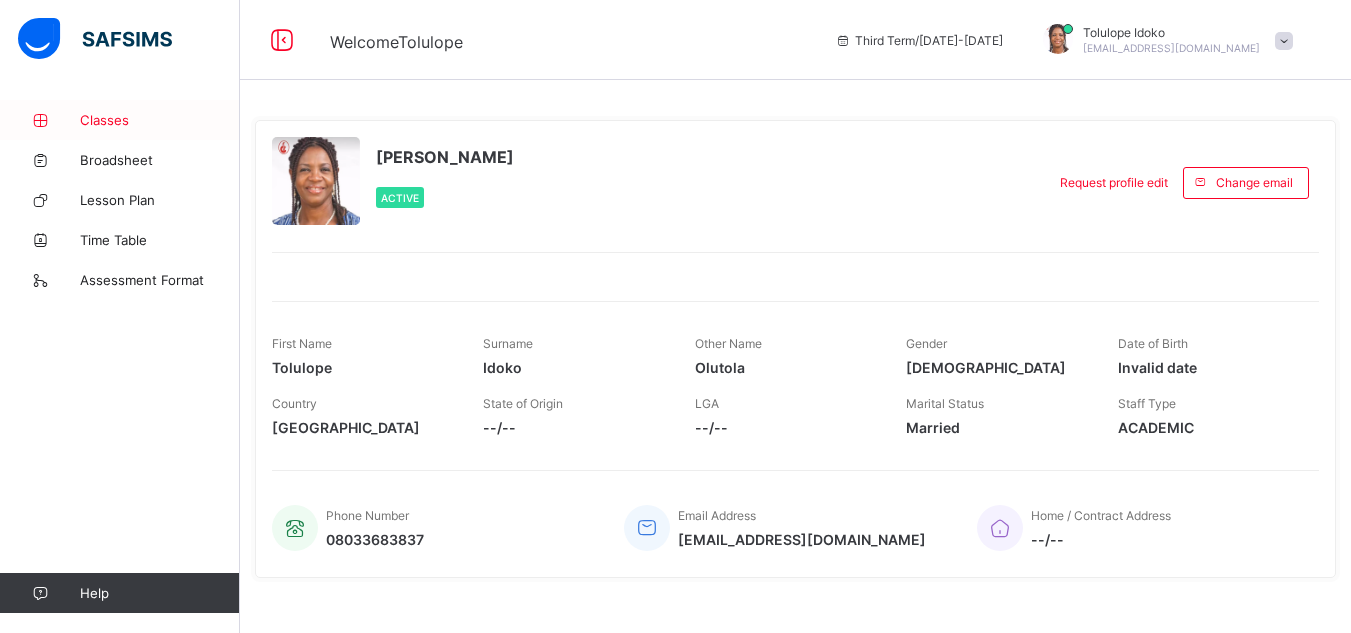 click on "Classes" at bounding box center [160, 120] 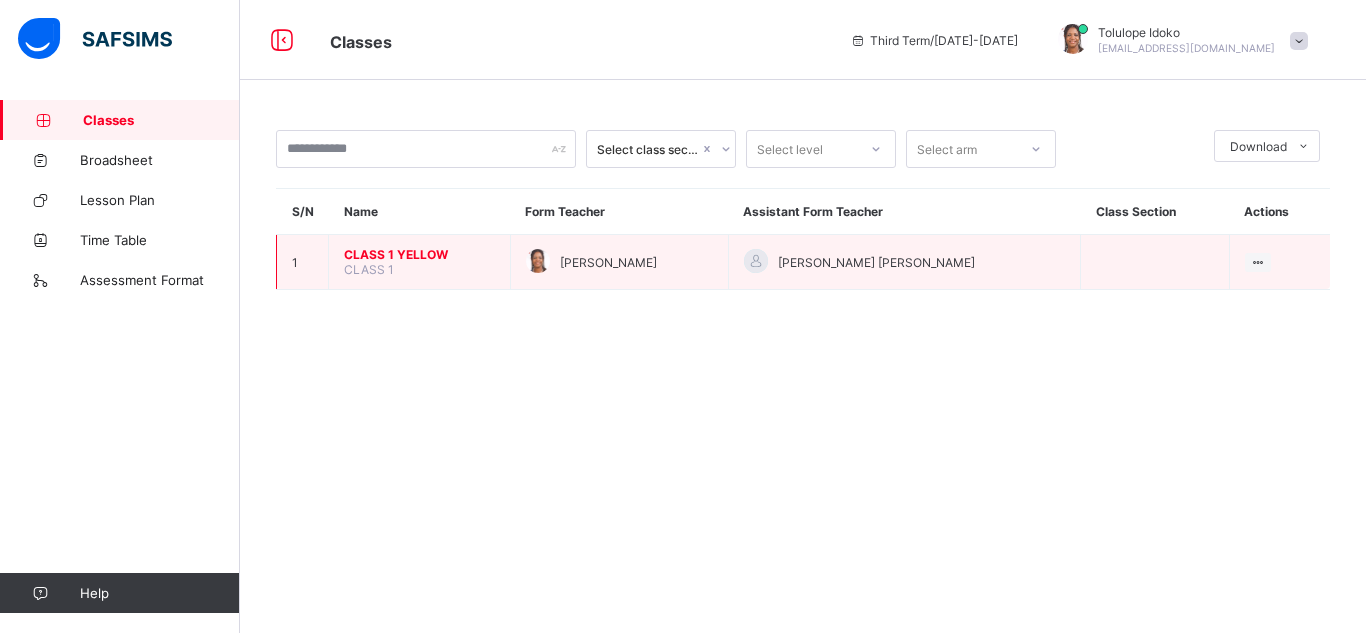 click on "CLASS 1   YELLOW" at bounding box center (419, 254) 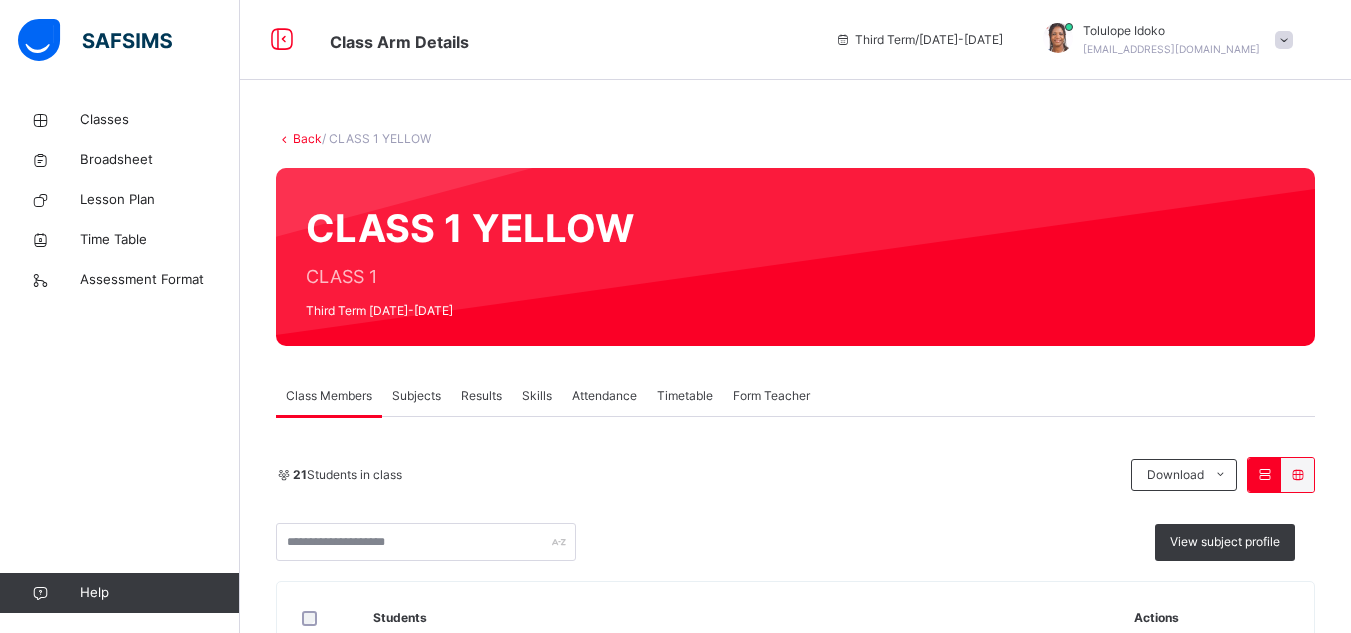 click on "Results" at bounding box center [481, 396] 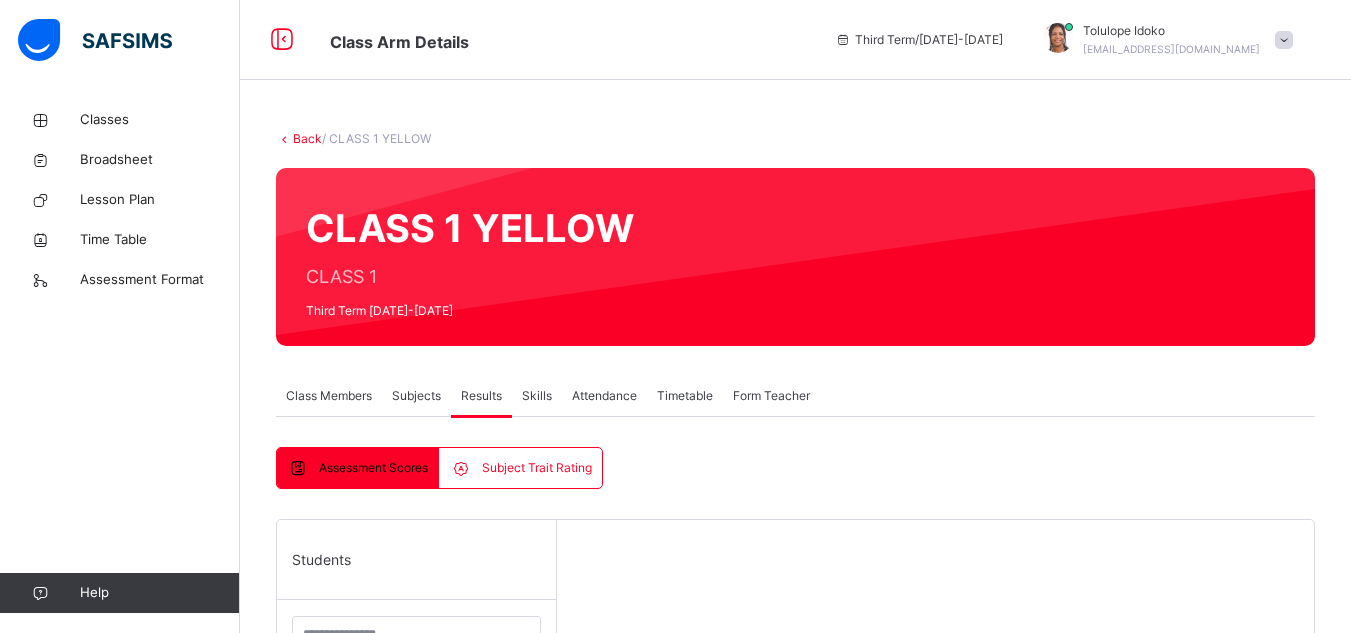 click on "Subjects" at bounding box center (416, 396) 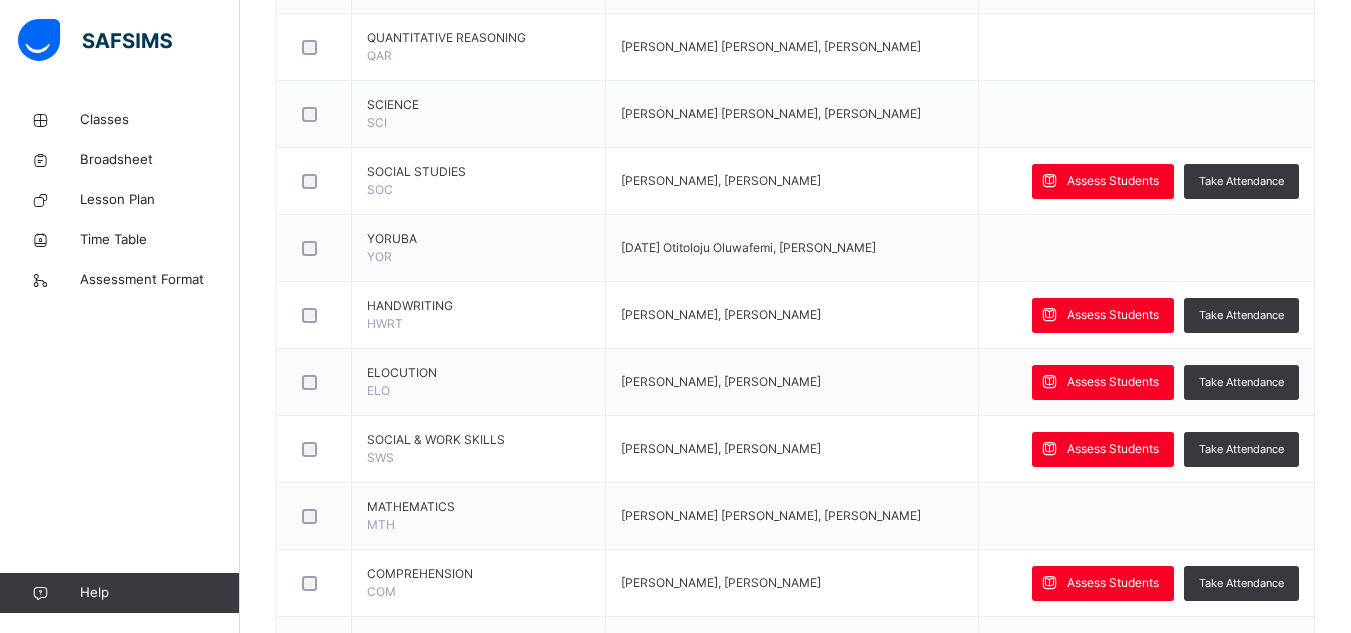 scroll, scrollTop: 968, scrollLeft: 0, axis: vertical 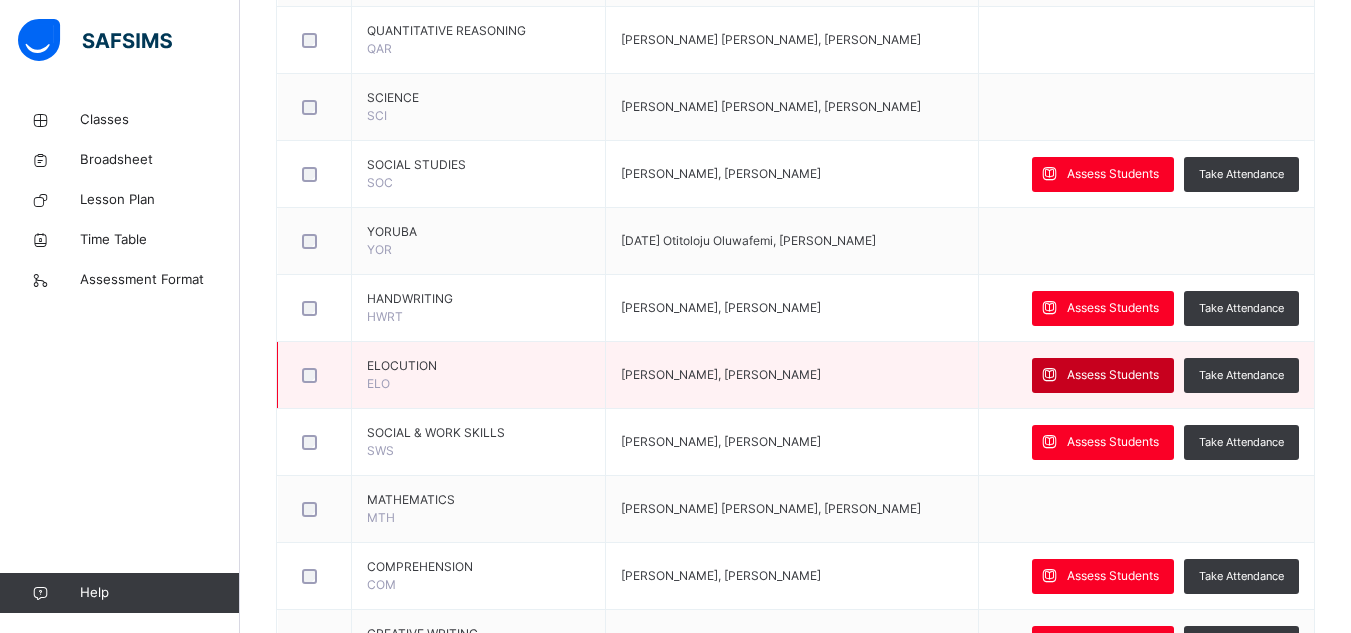 click on "Assess Students" at bounding box center [1113, 375] 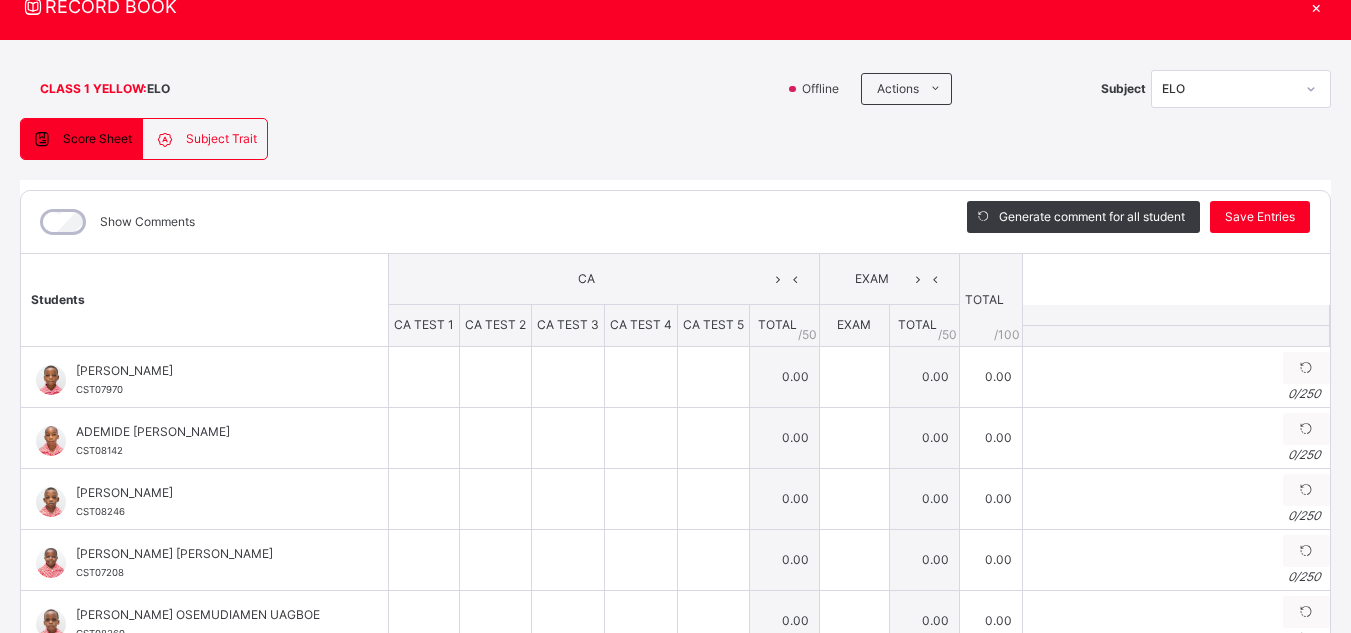 scroll, scrollTop: 95, scrollLeft: 0, axis: vertical 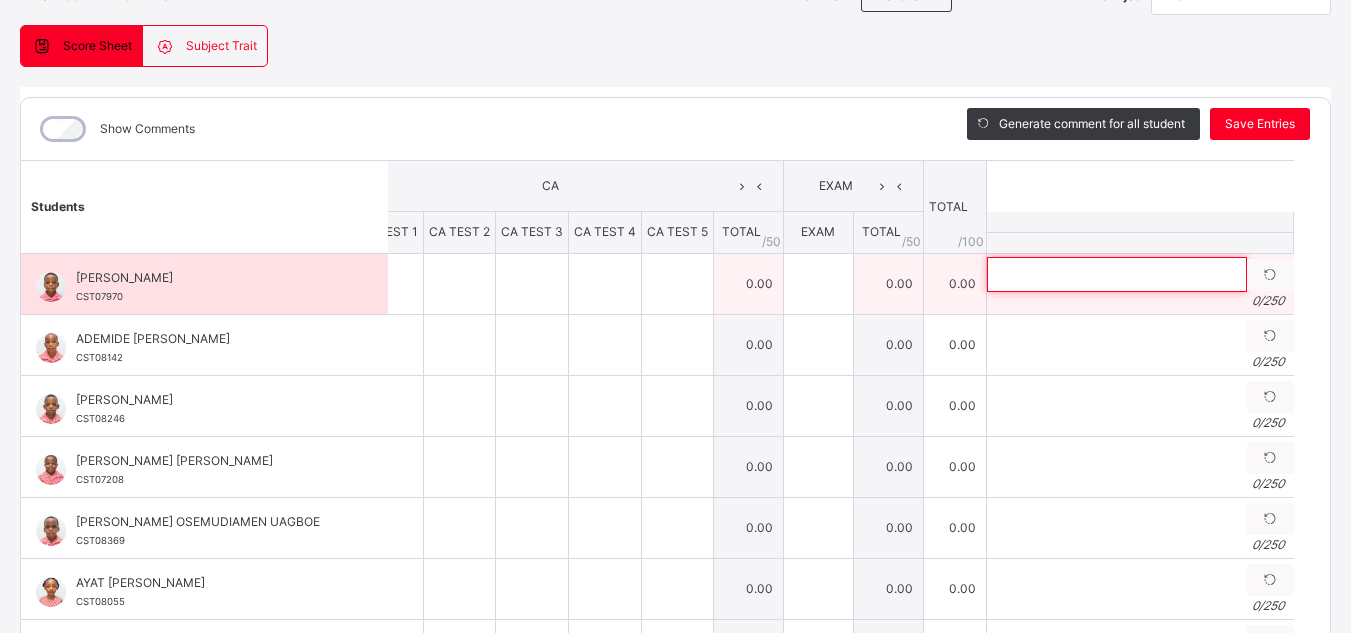 click at bounding box center [1117, 274] 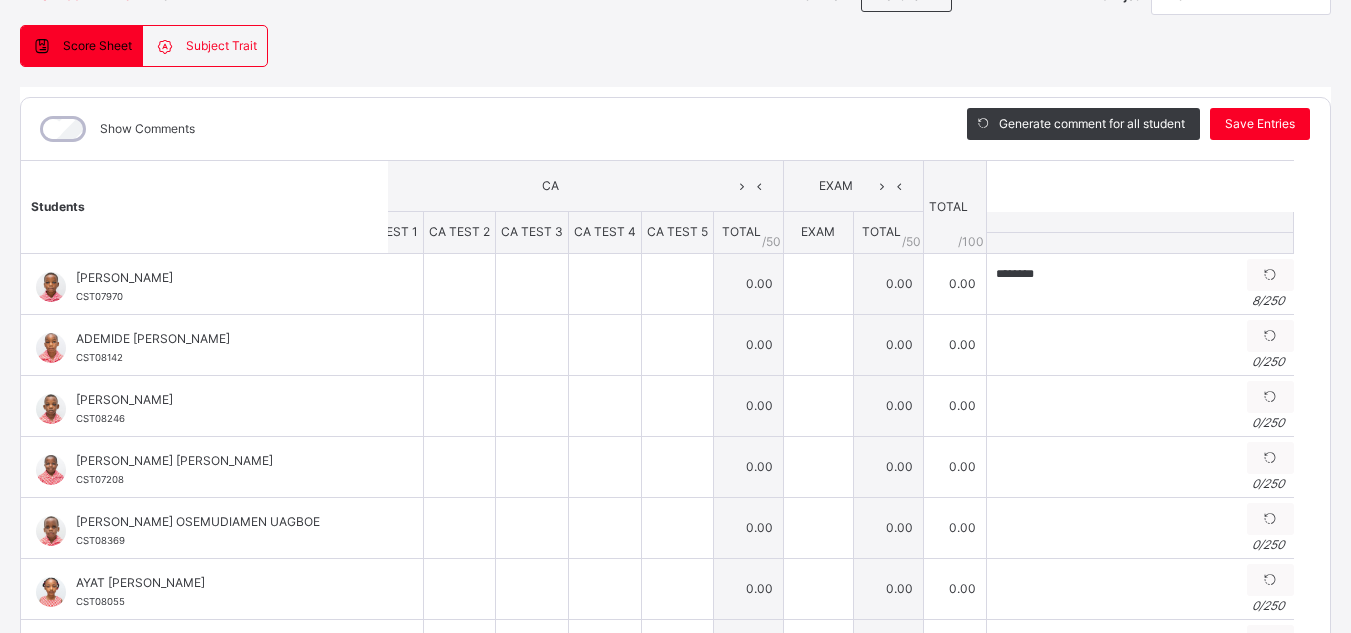 click on "Show Comments" at bounding box center (147, 129) 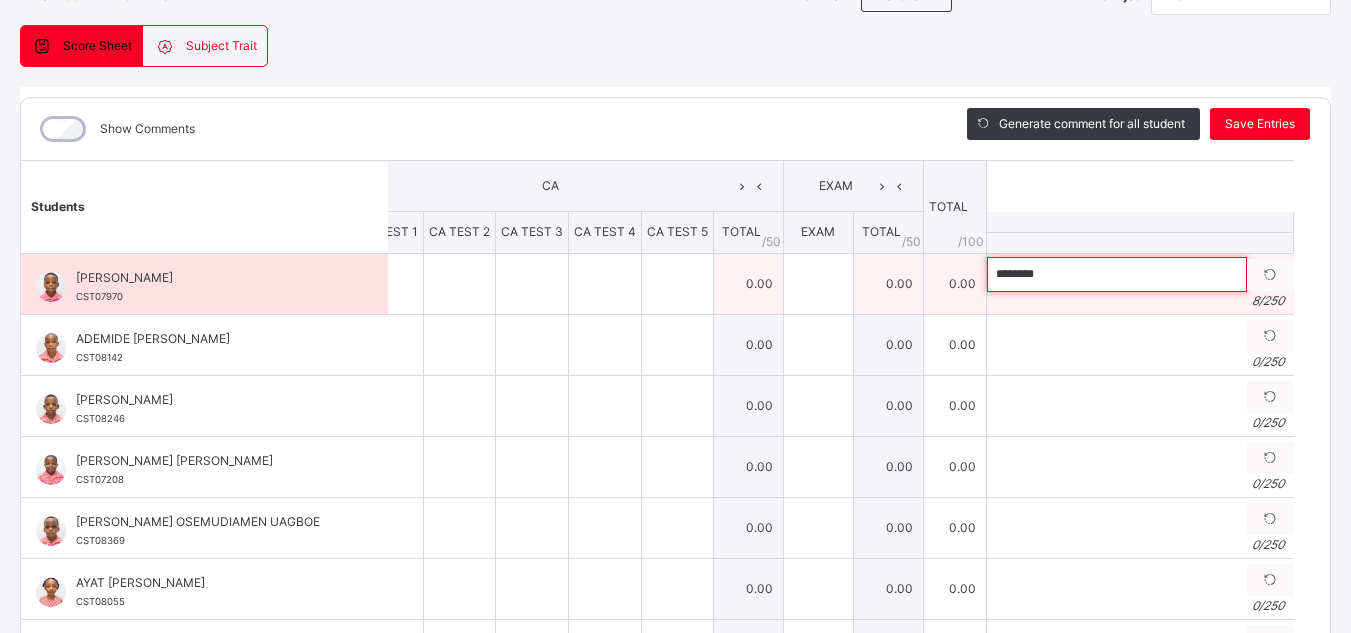 click on "*******" at bounding box center [1117, 274] 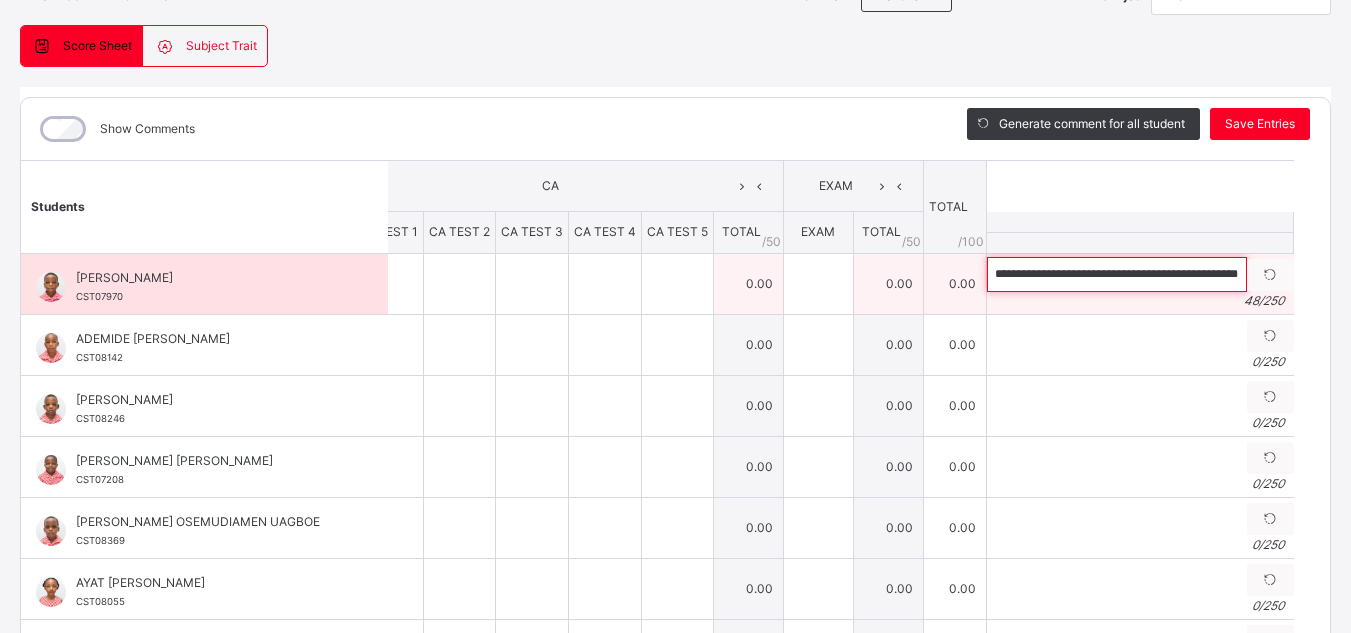 scroll, scrollTop: 0, scrollLeft: 35, axis: horizontal 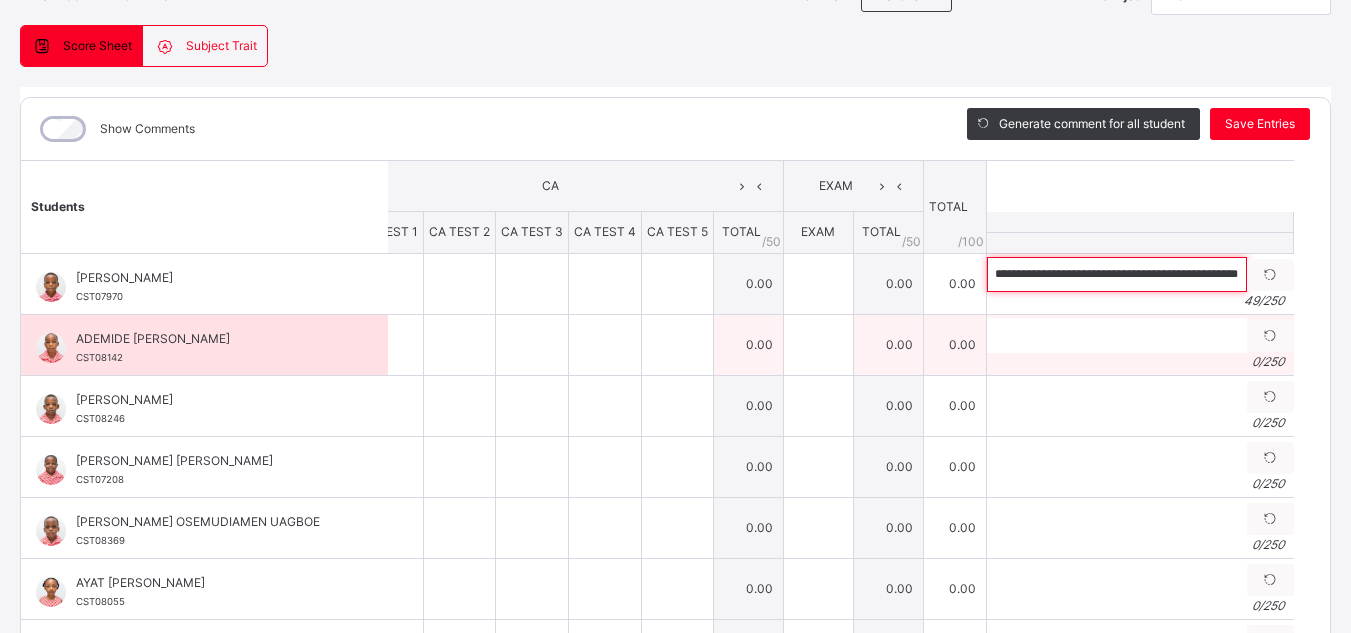 type on "**********" 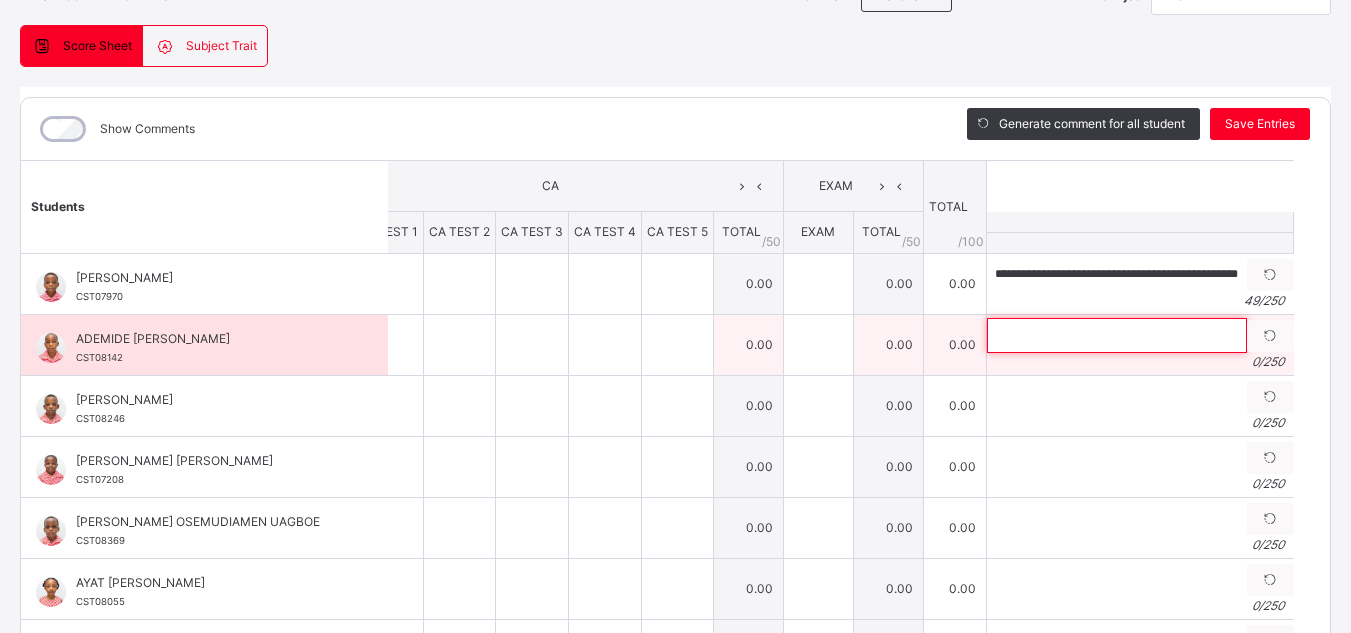 click at bounding box center [1117, 335] 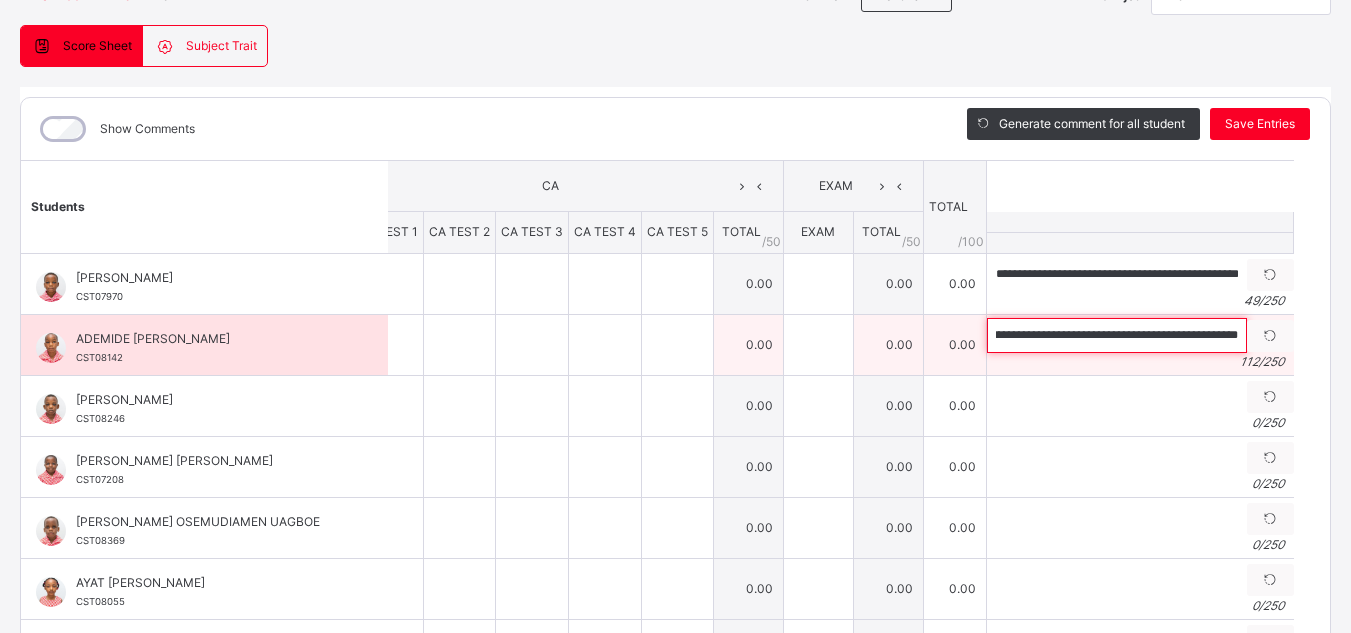 scroll, scrollTop: 0, scrollLeft: 421, axis: horizontal 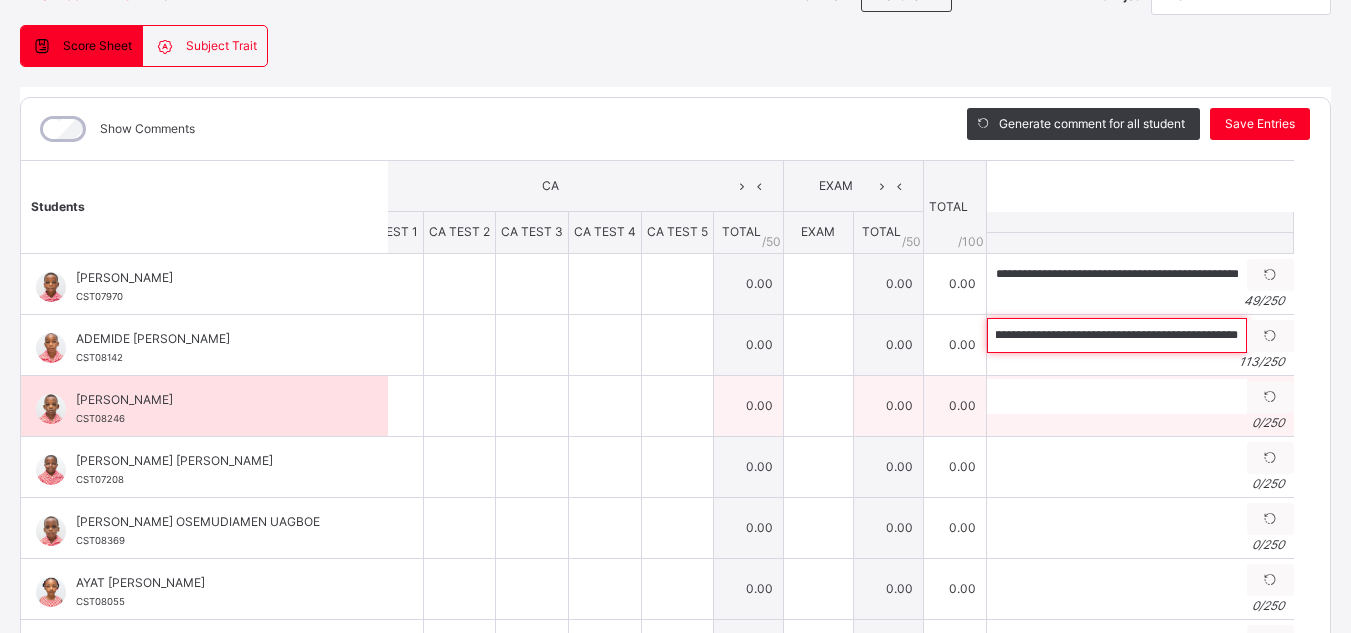 type on "**********" 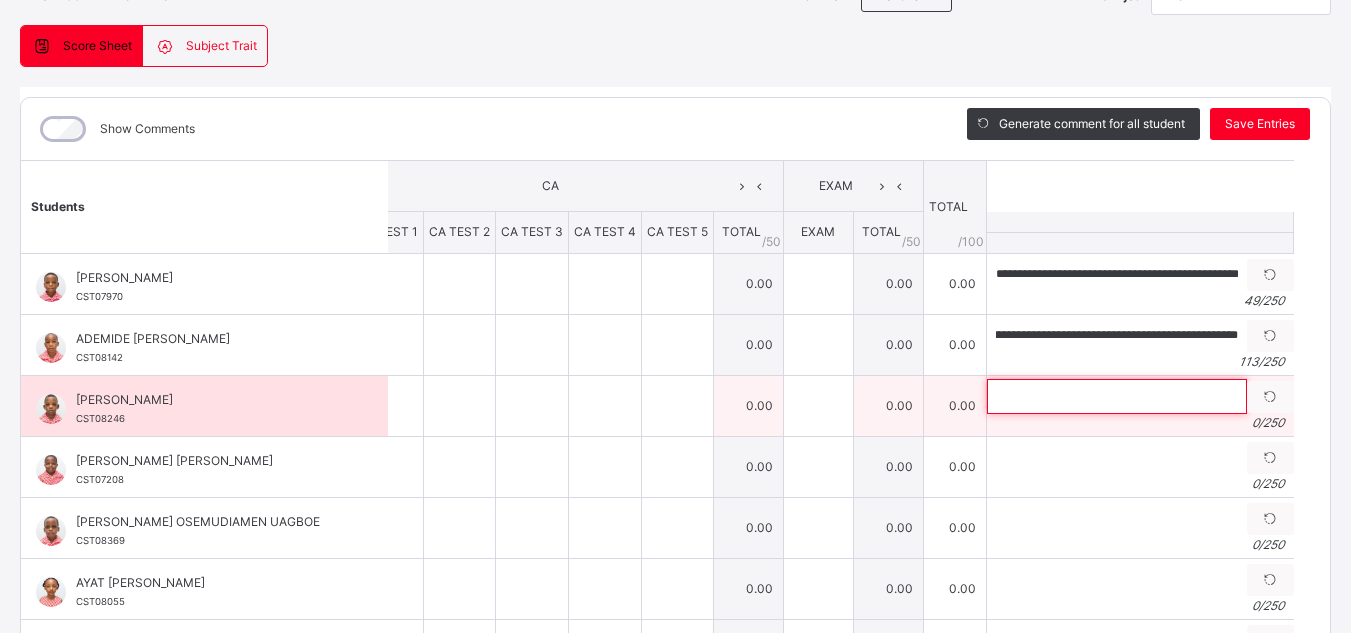 click at bounding box center [1117, 396] 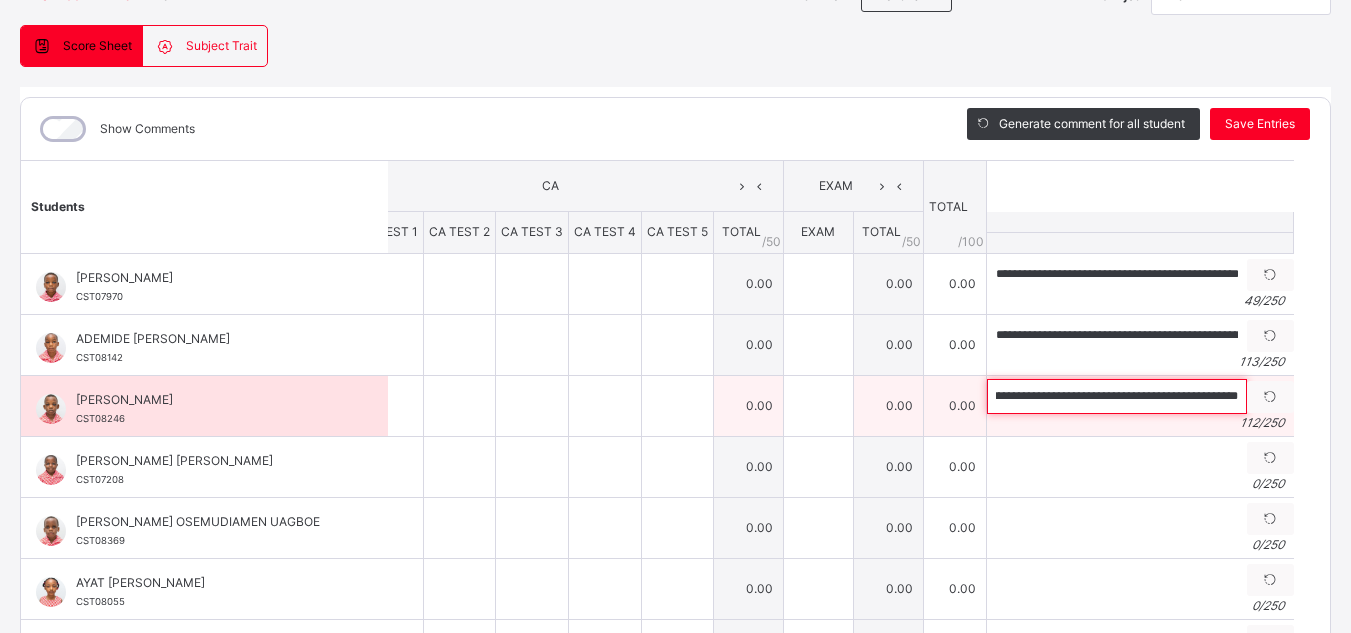 scroll, scrollTop: 0, scrollLeft: 406, axis: horizontal 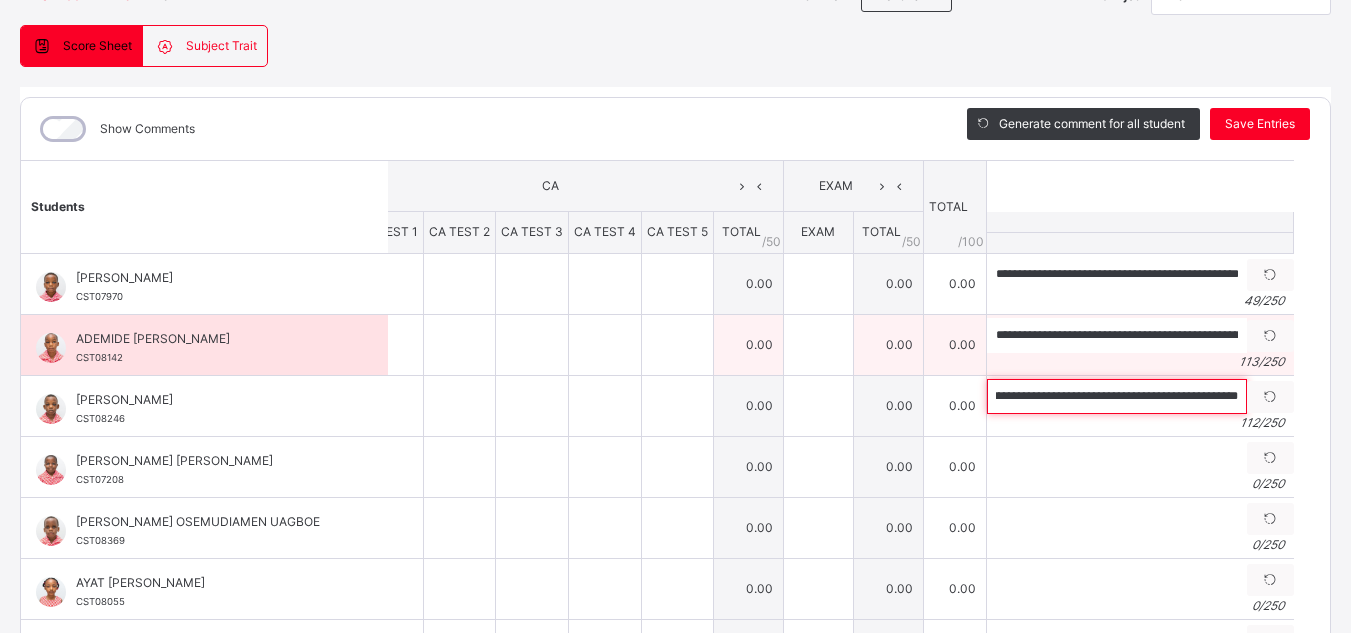 type on "**********" 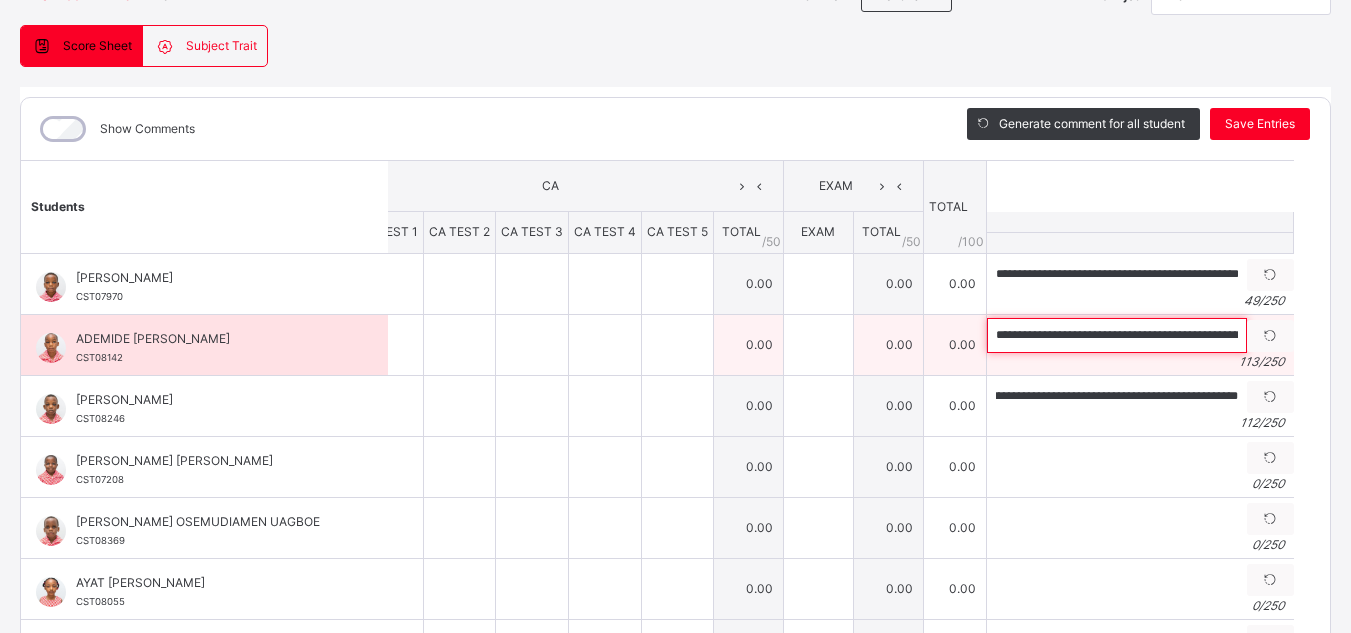 click on "**********" at bounding box center (1117, 335) 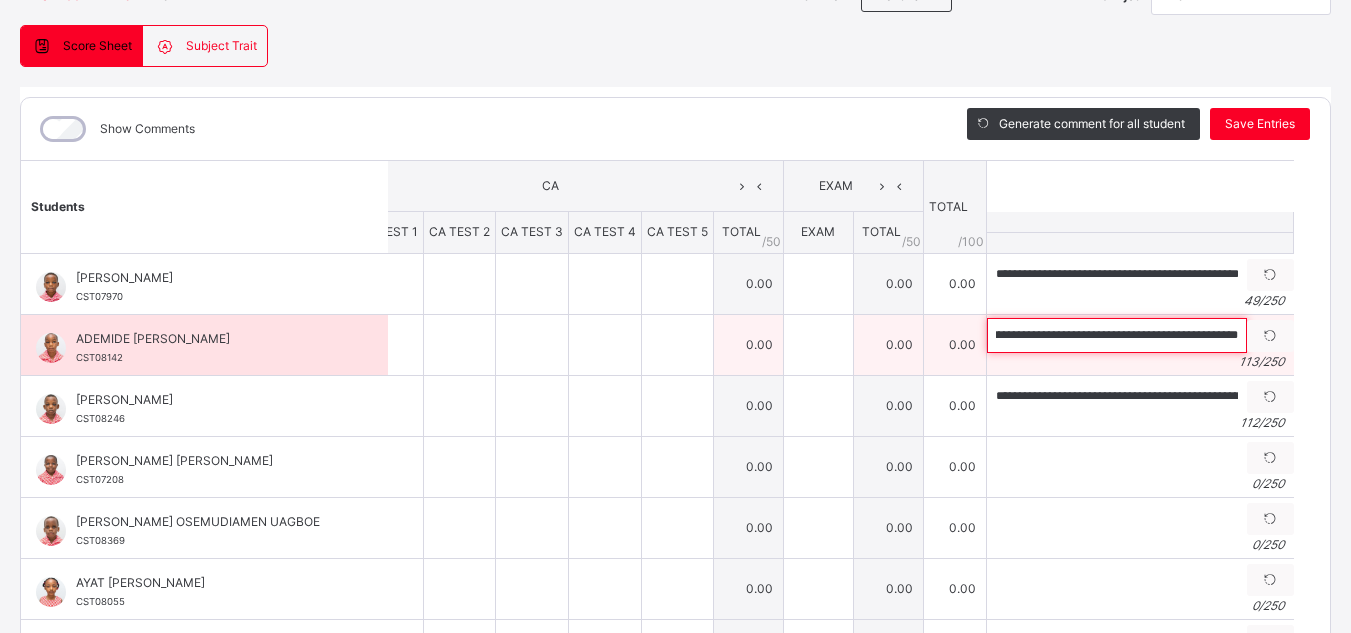 scroll, scrollTop: 0, scrollLeft: 421, axis: horizontal 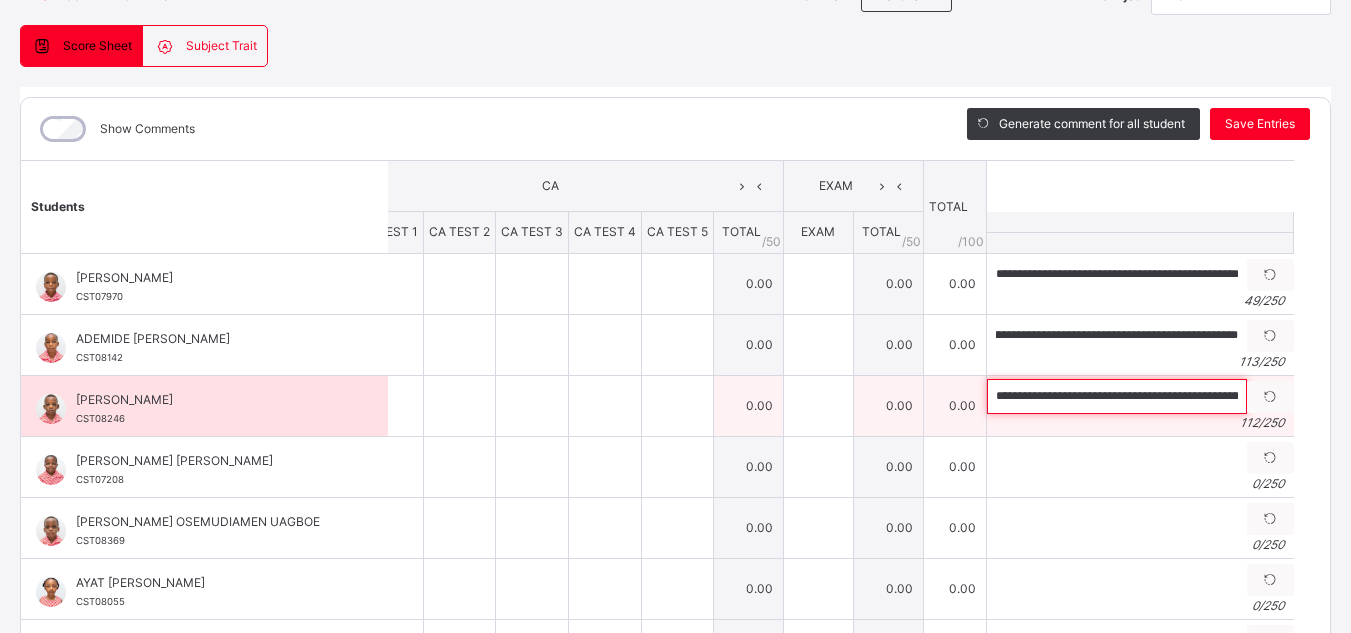 click on "**********" at bounding box center (1117, 396) 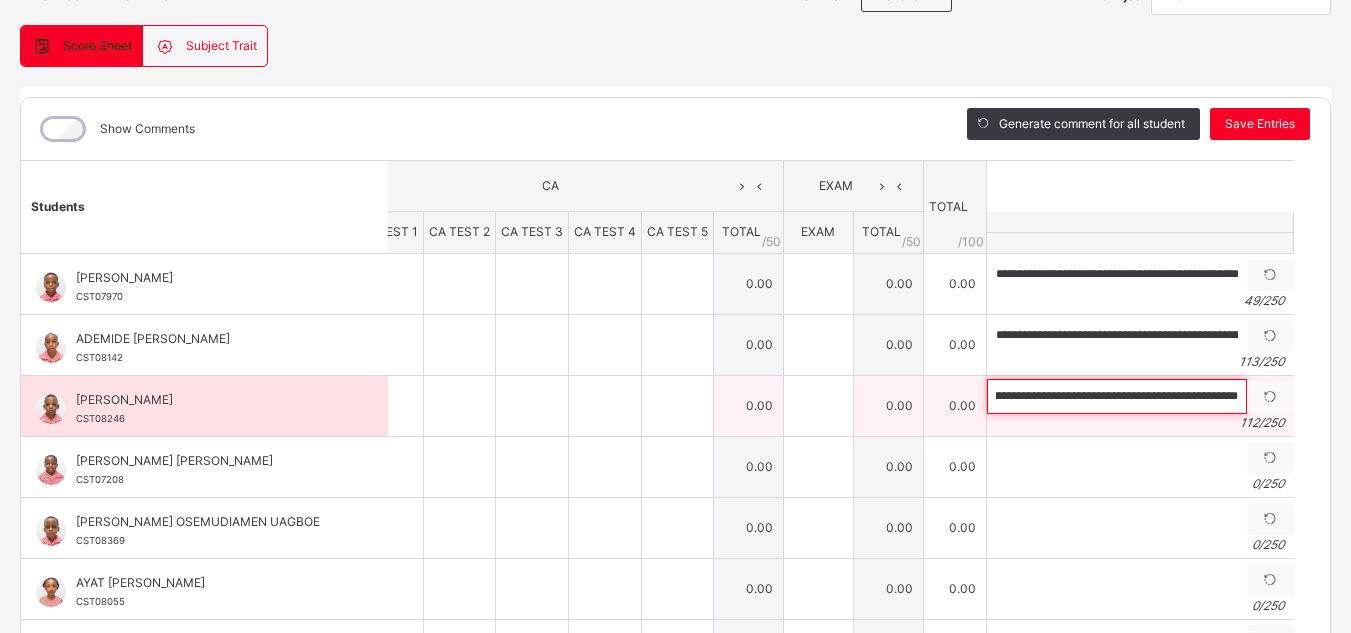 scroll, scrollTop: 0, scrollLeft: 406, axis: horizontal 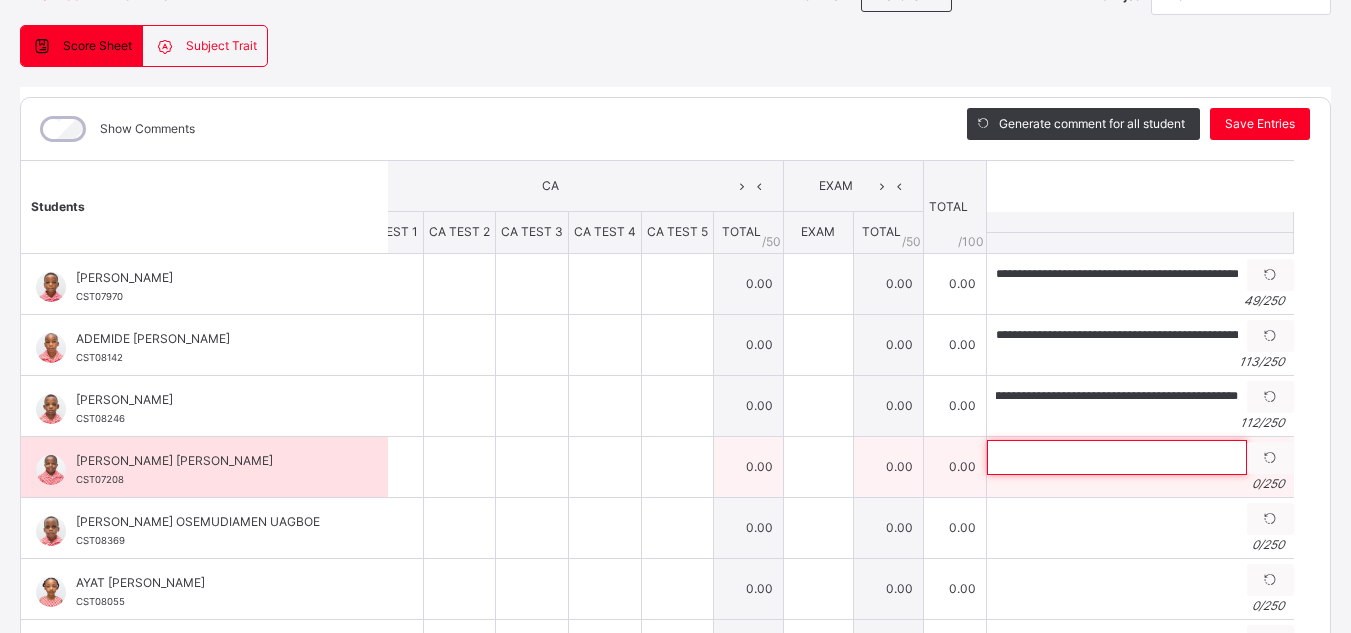 click at bounding box center (1117, 457) 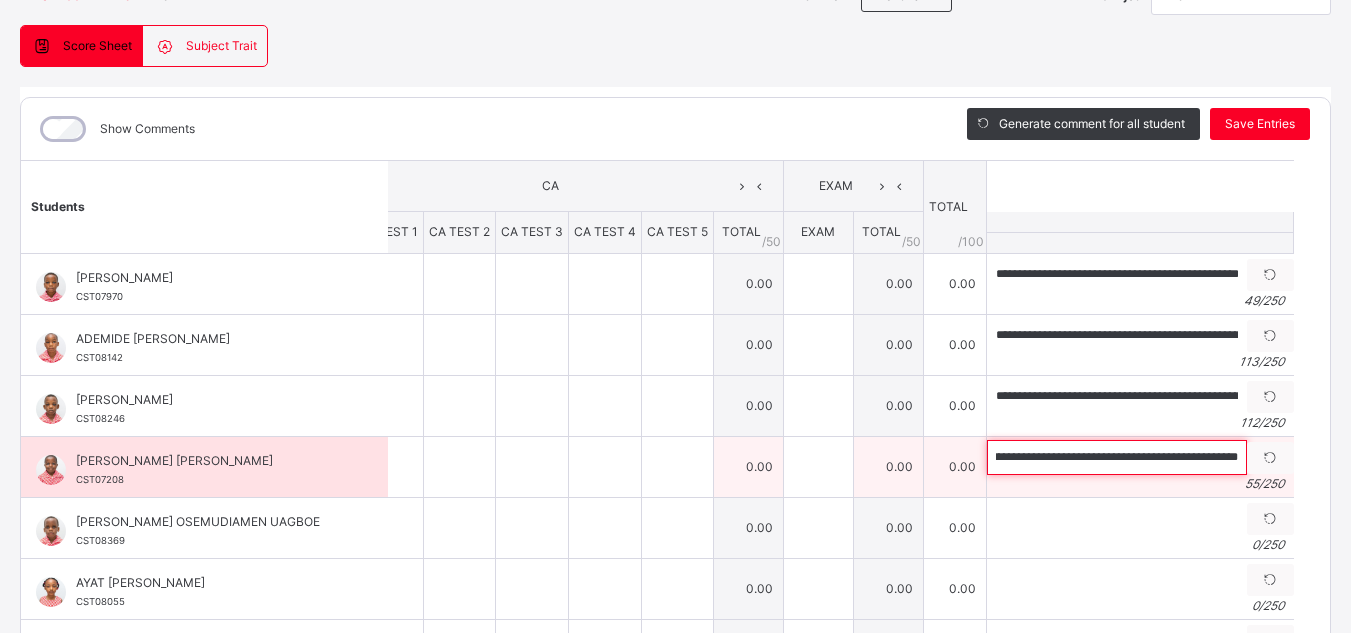 scroll, scrollTop: 0, scrollLeft: 71, axis: horizontal 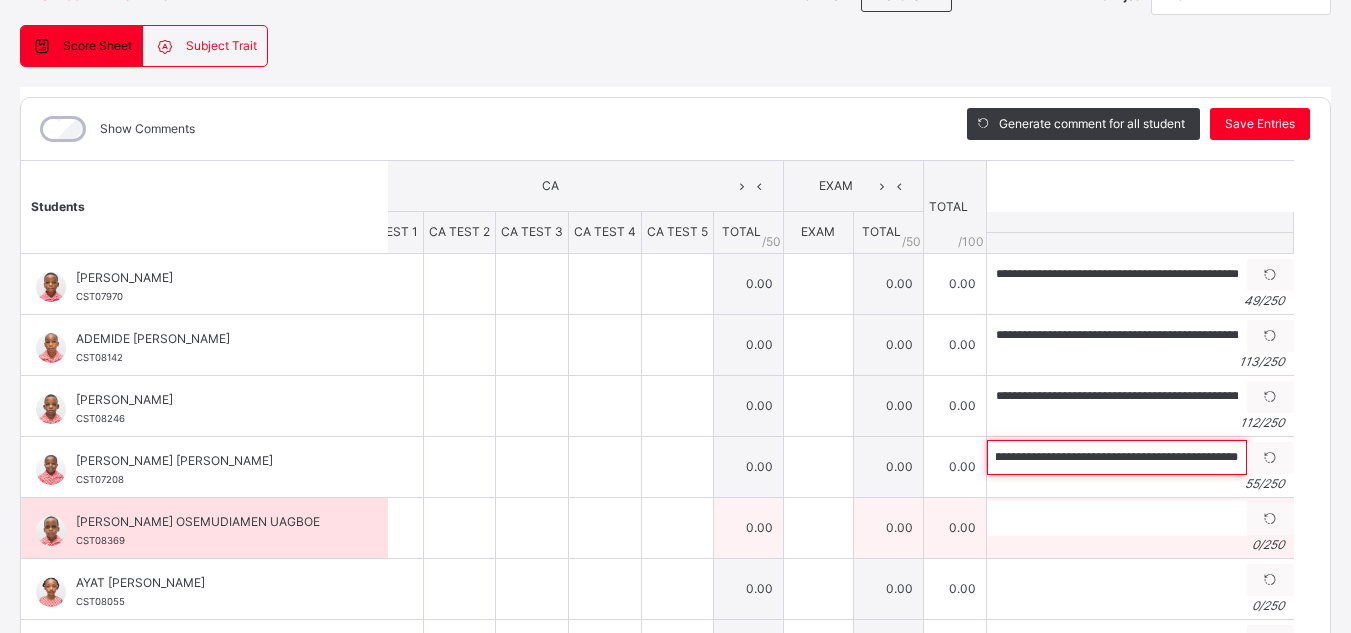 type on "**********" 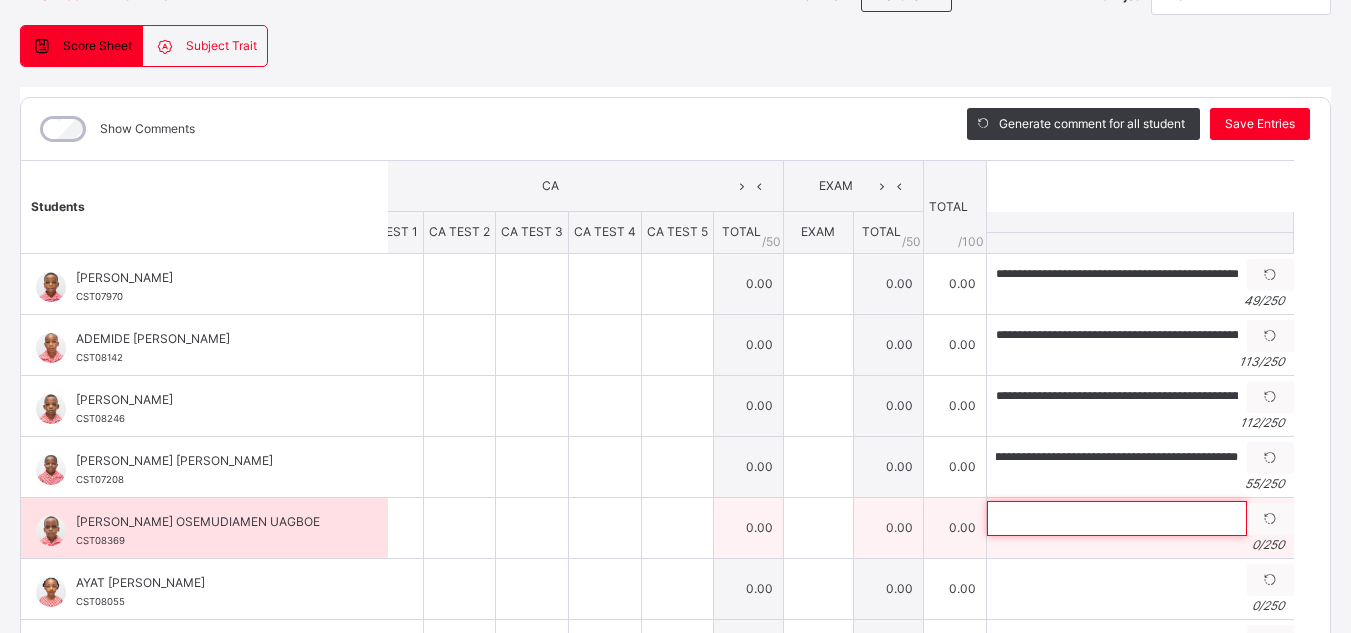 click at bounding box center (1117, 518) 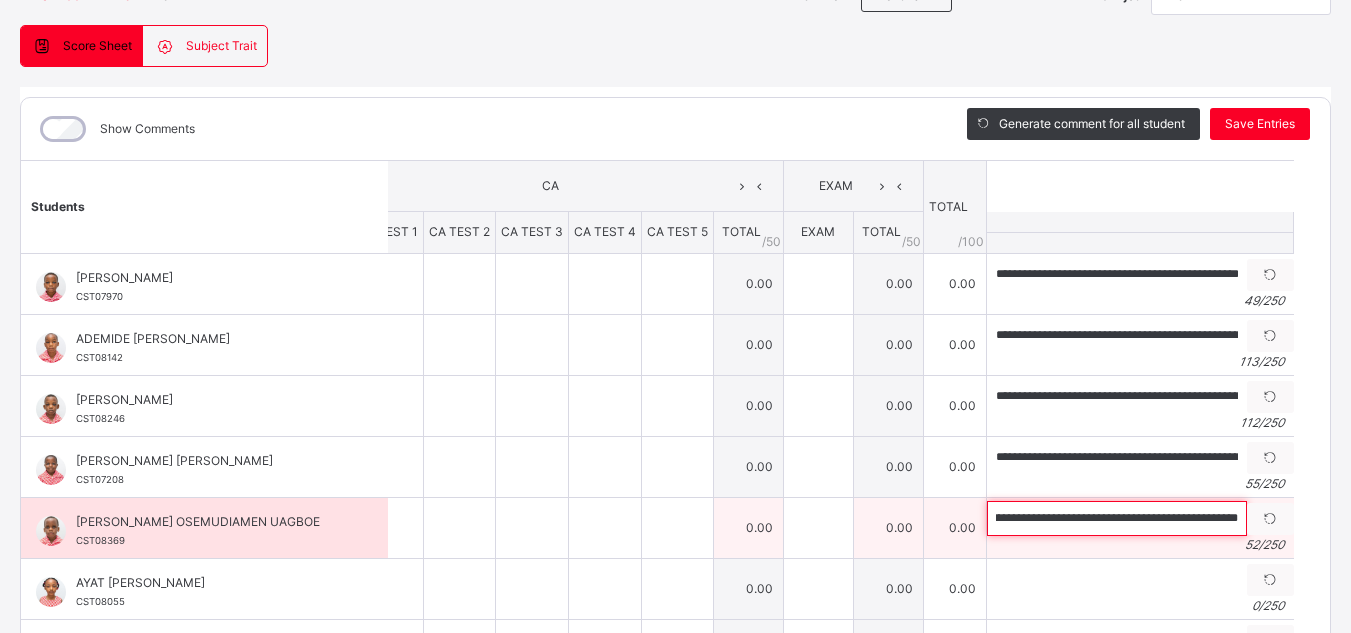 scroll, scrollTop: 0, scrollLeft: 63, axis: horizontal 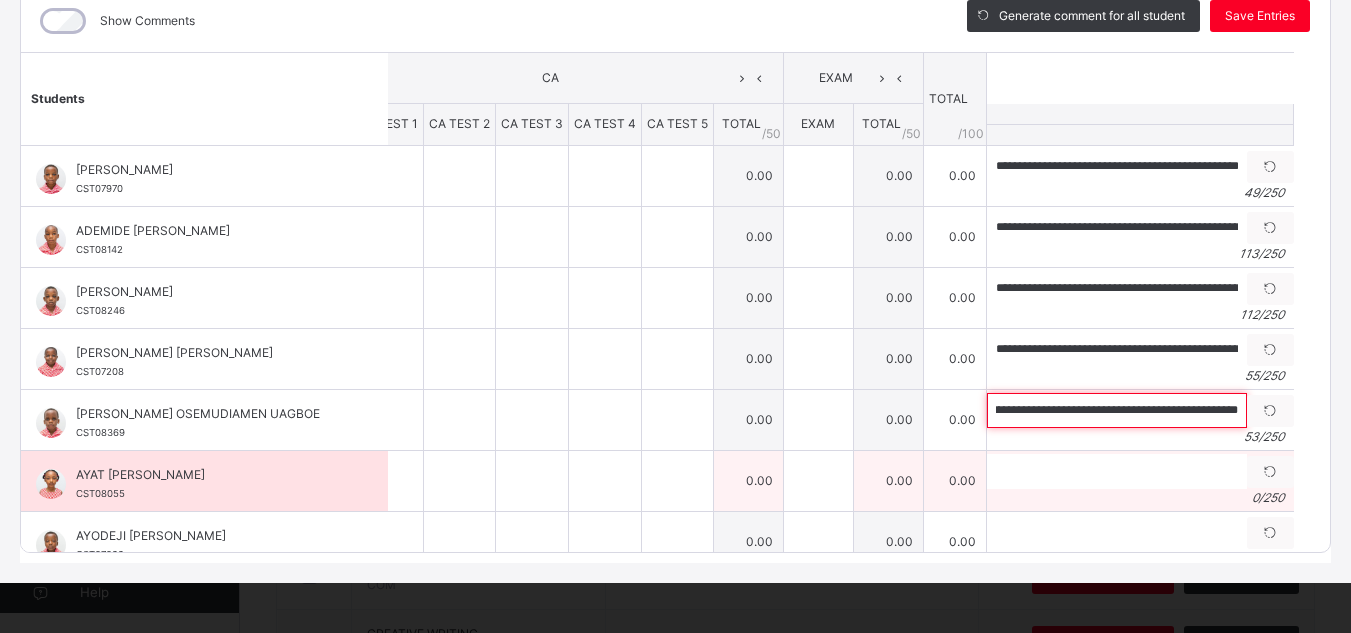 type on "**********" 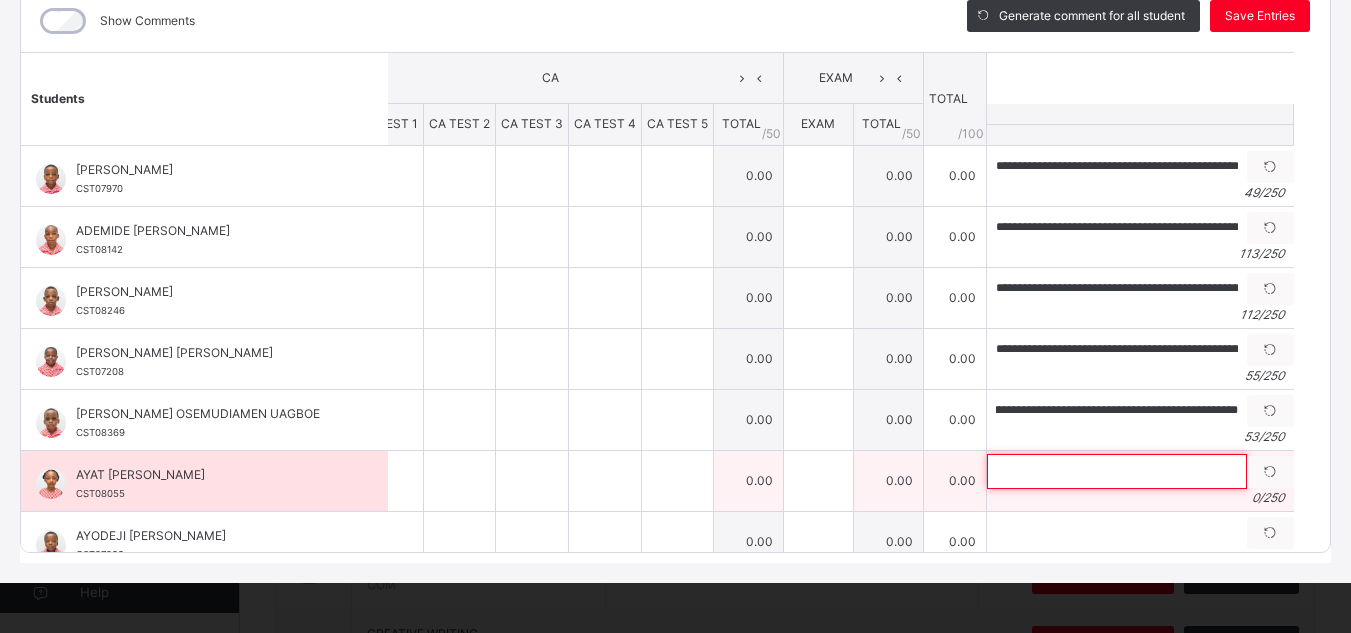 click at bounding box center (1117, 471) 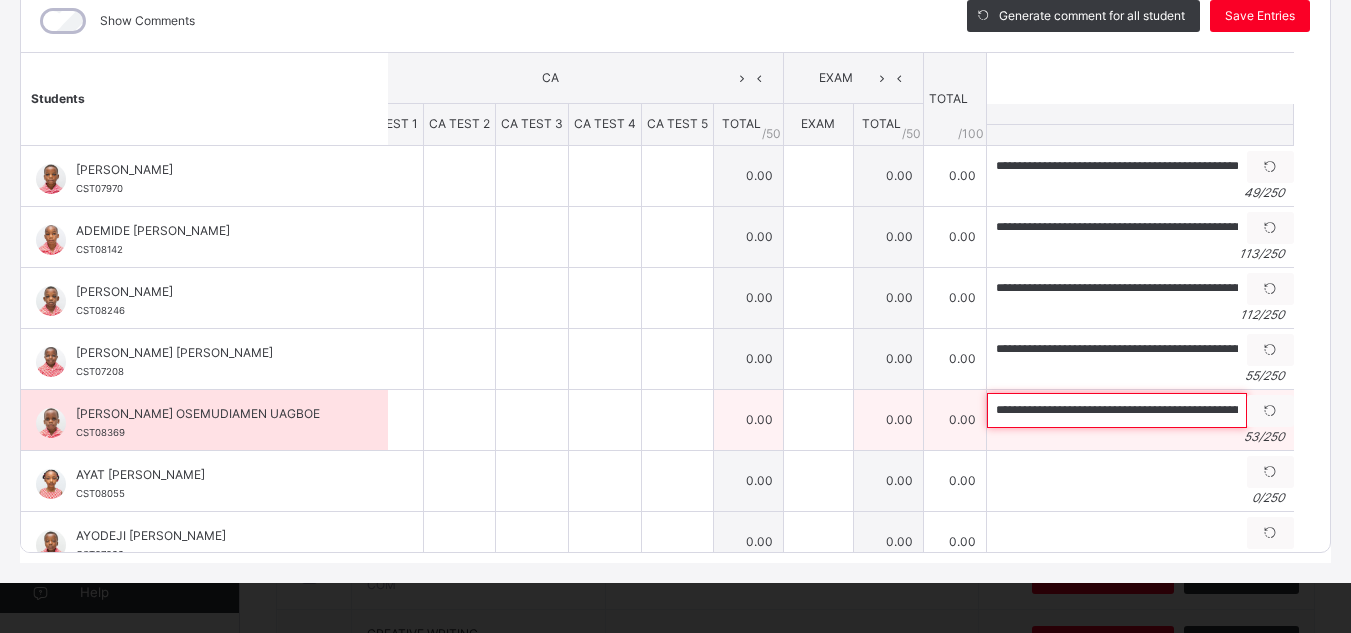 click on "**********" at bounding box center (1117, 410) 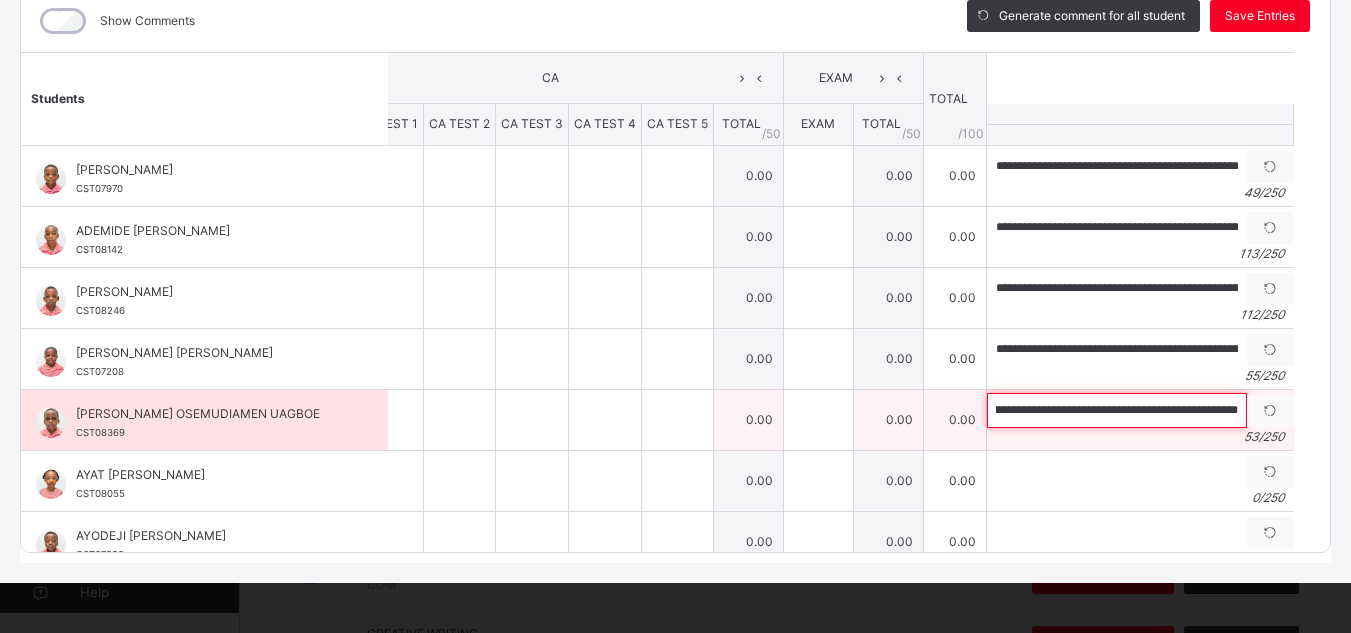 scroll, scrollTop: 0, scrollLeft: 63, axis: horizontal 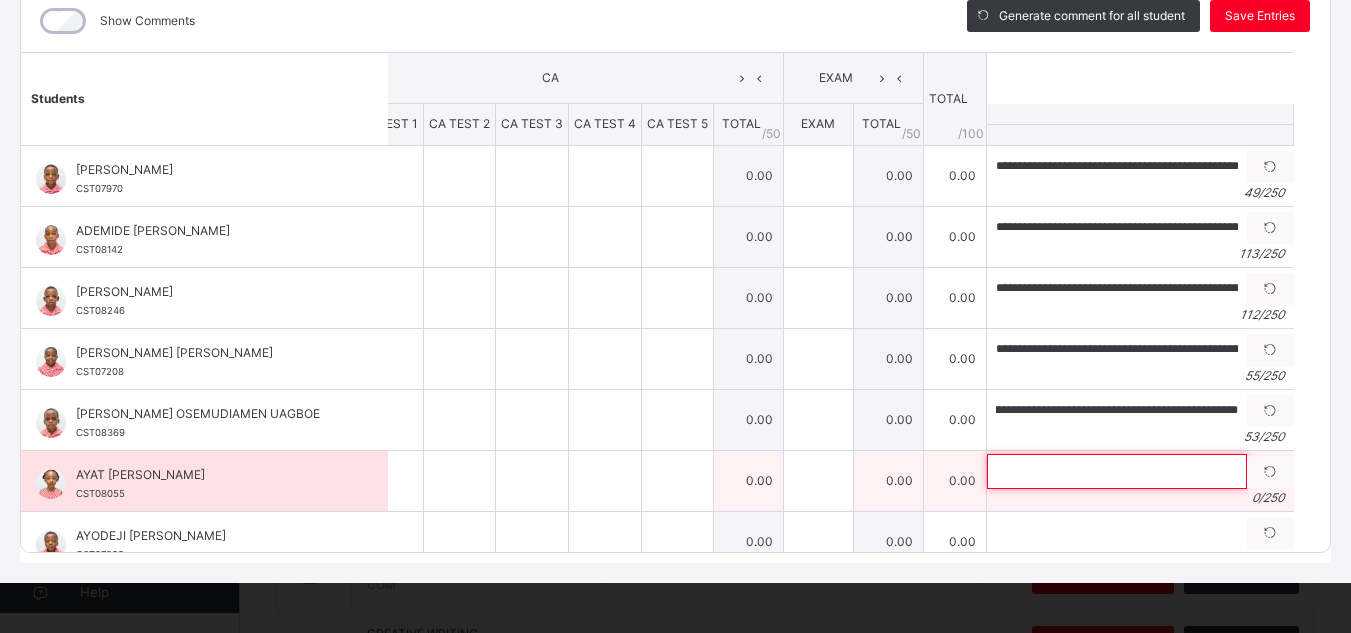 click at bounding box center (1117, 471) 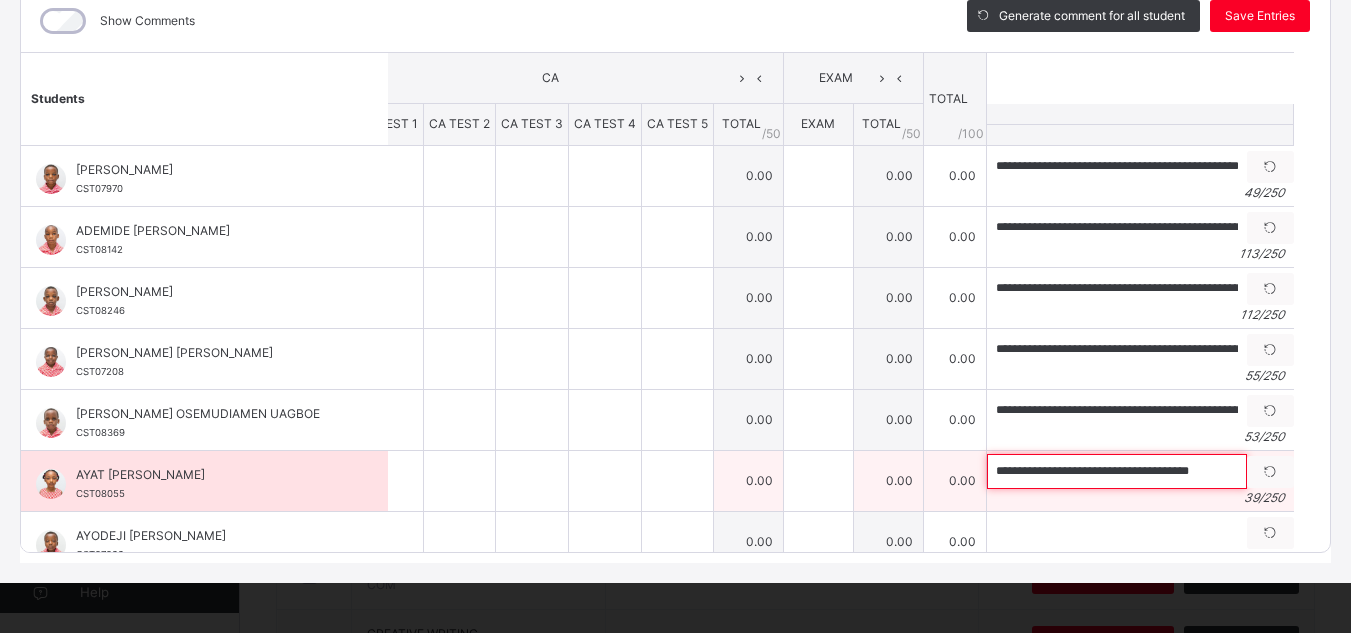click on "**********" at bounding box center (1117, 471) 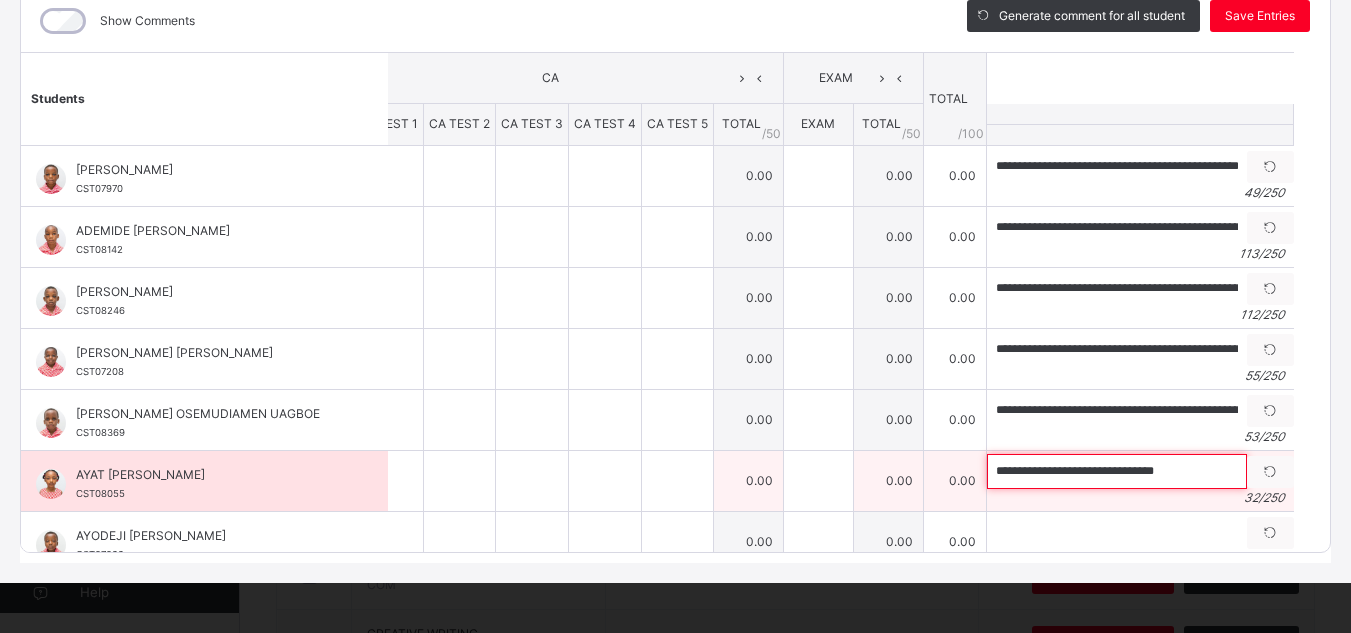 click on "**********" at bounding box center (1117, 471) 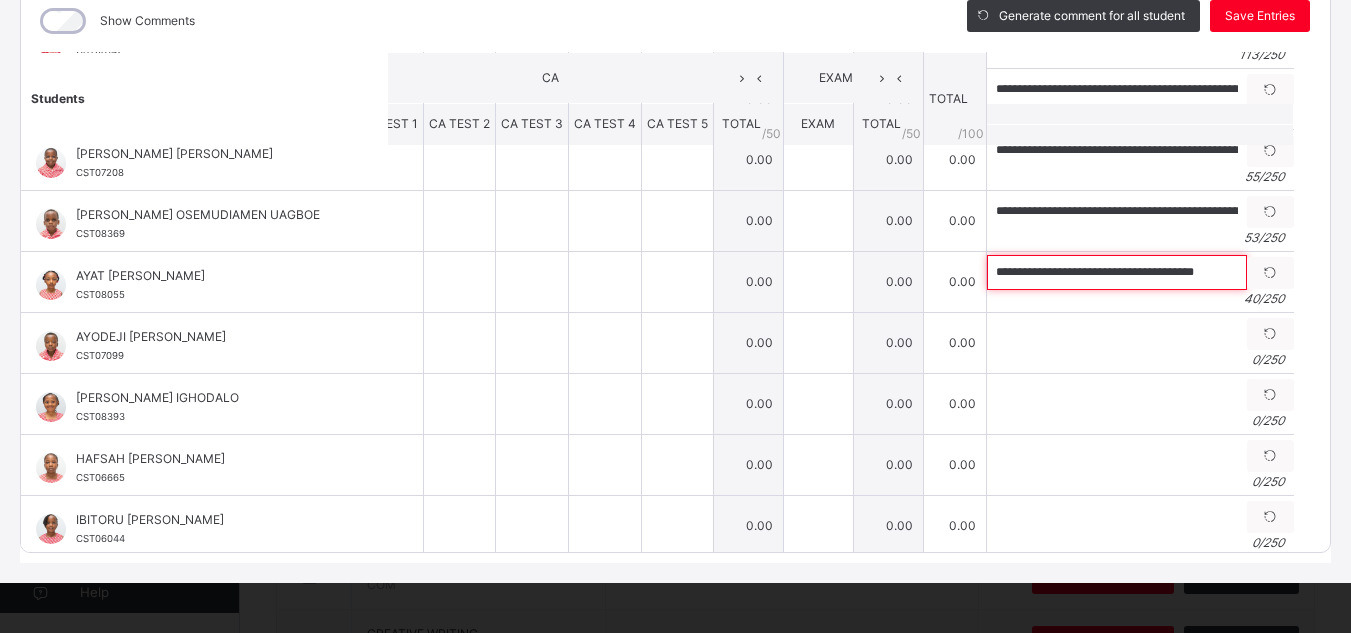 scroll, scrollTop: 217, scrollLeft: 36, axis: both 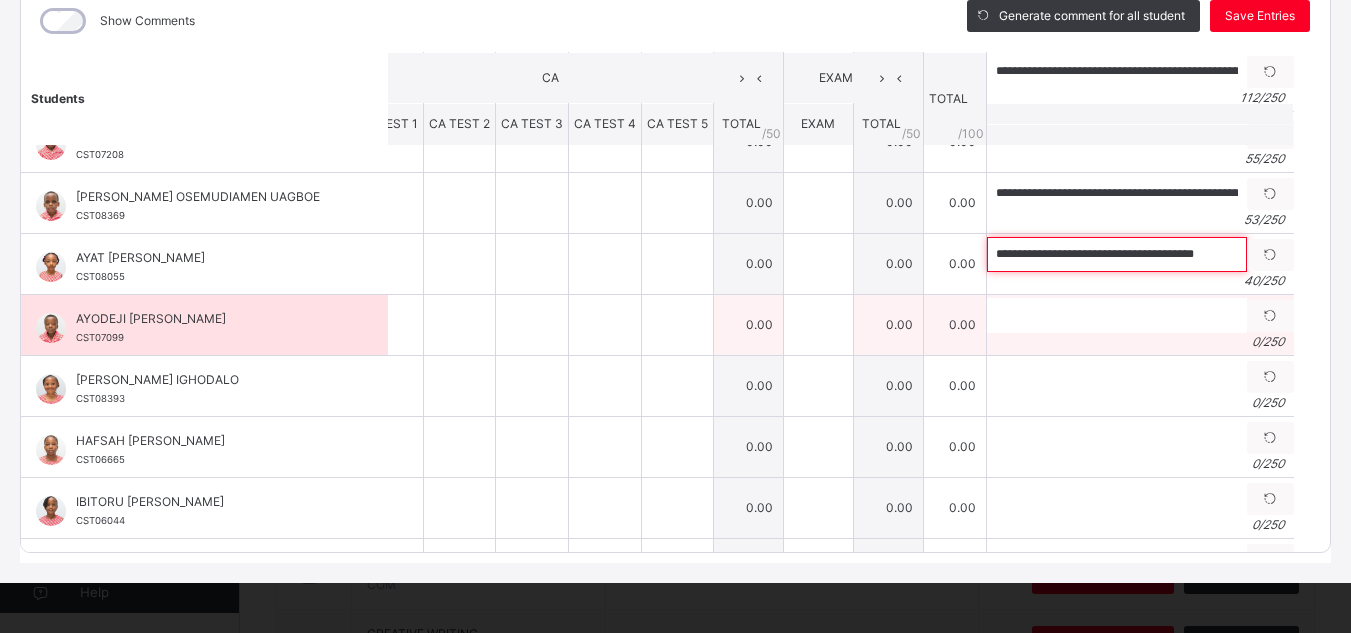 type on "**********" 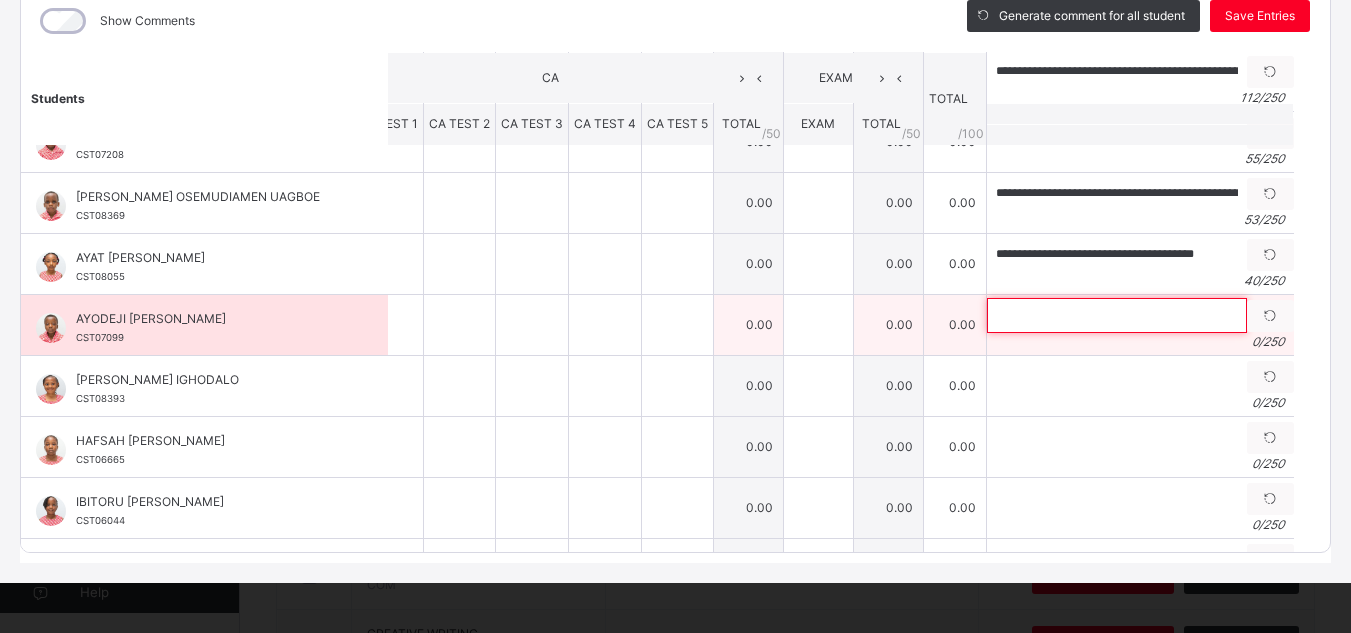 click at bounding box center (1117, 315) 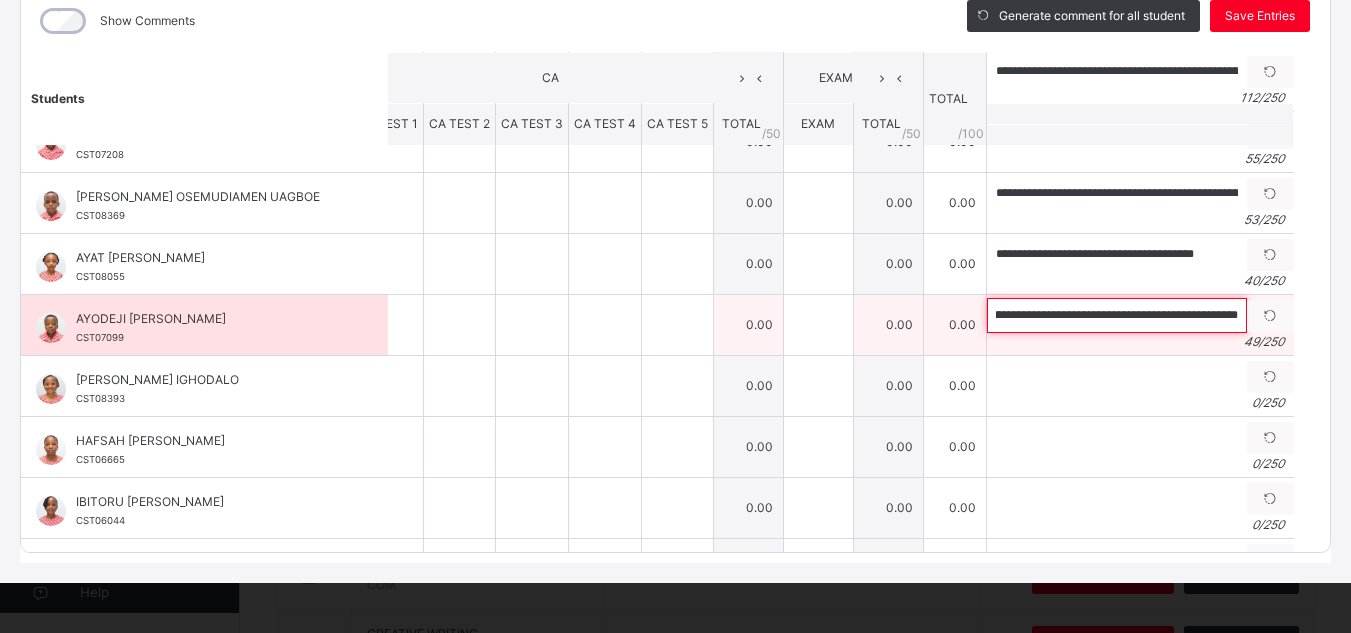 scroll, scrollTop: 0, scrollLeft: 32, axis: horizontal 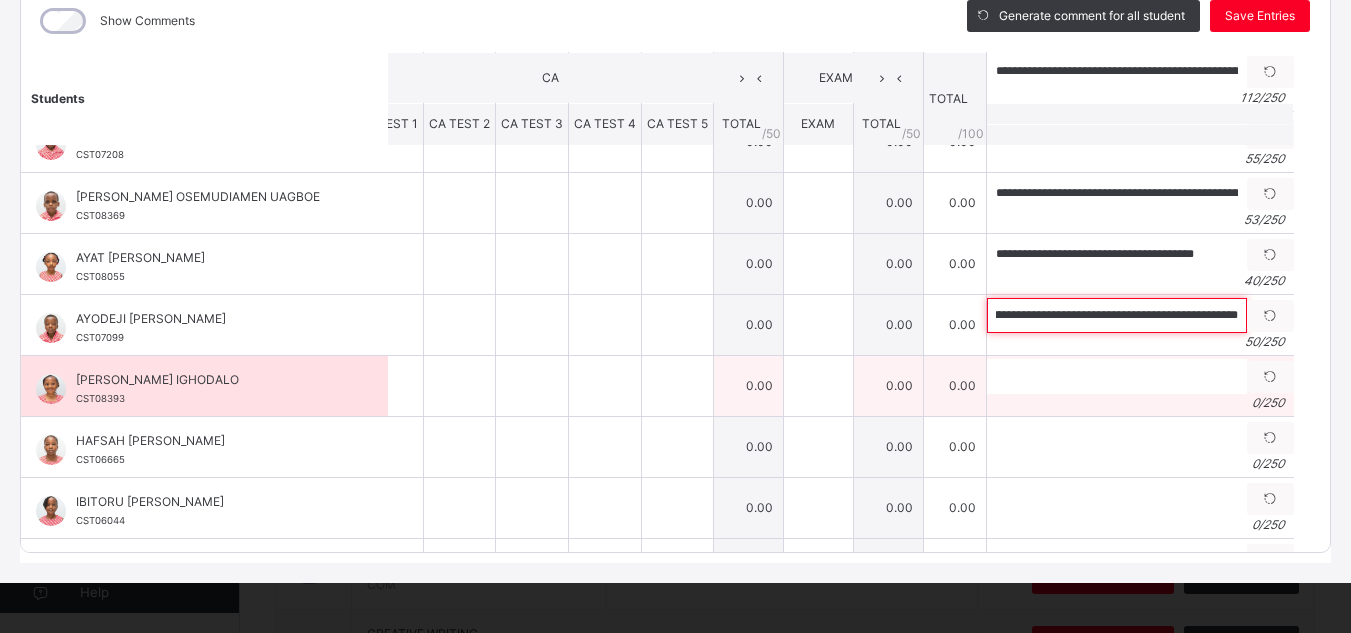 type on "**********" 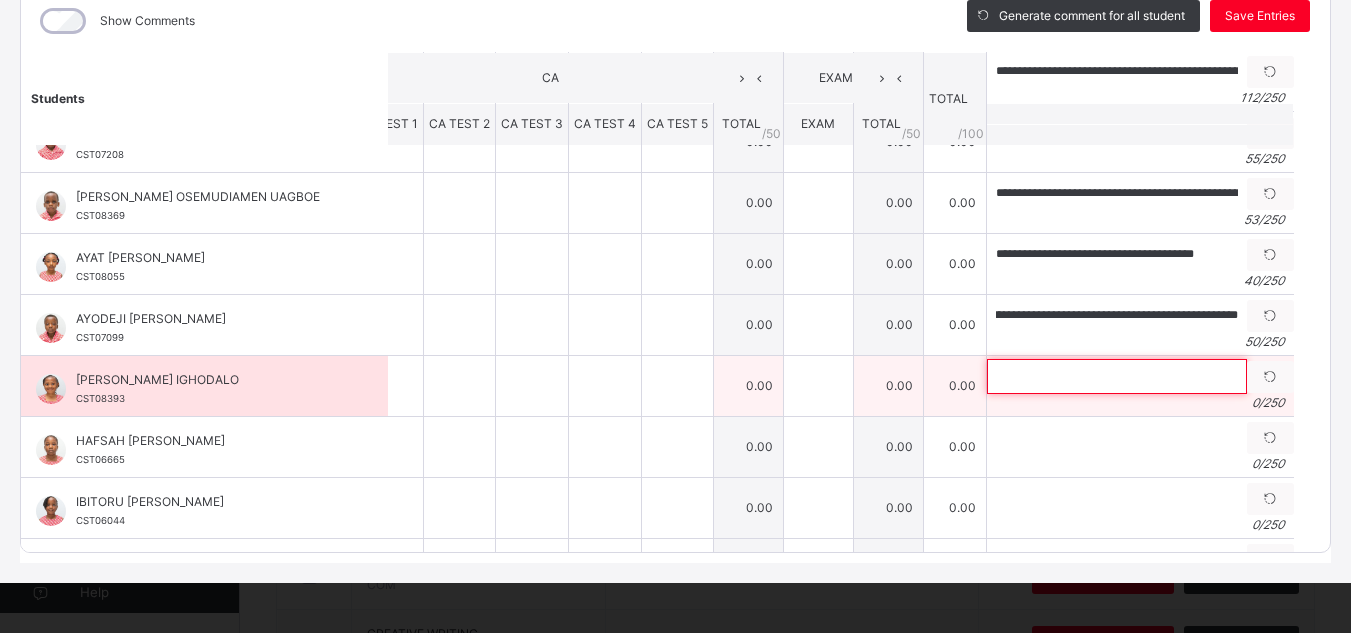 click at bounding box center (1117, 376) 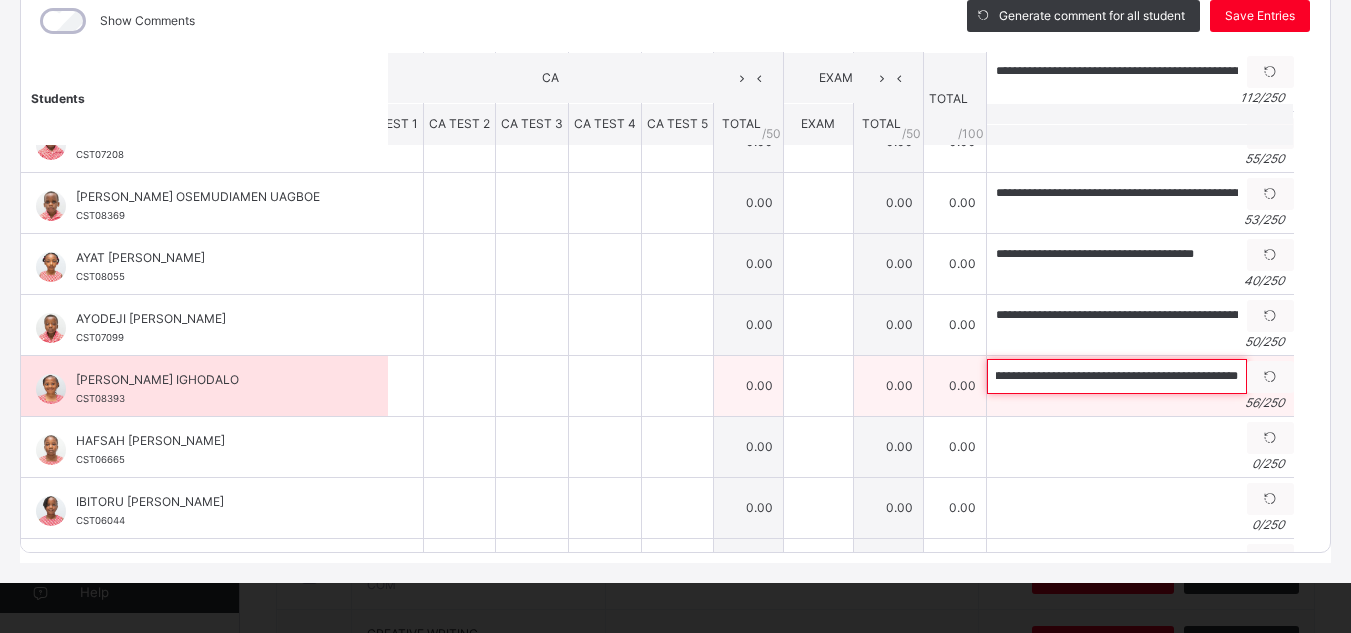 scroll, scrollTop: 0, scrollLeft: 83, axis: horizontal 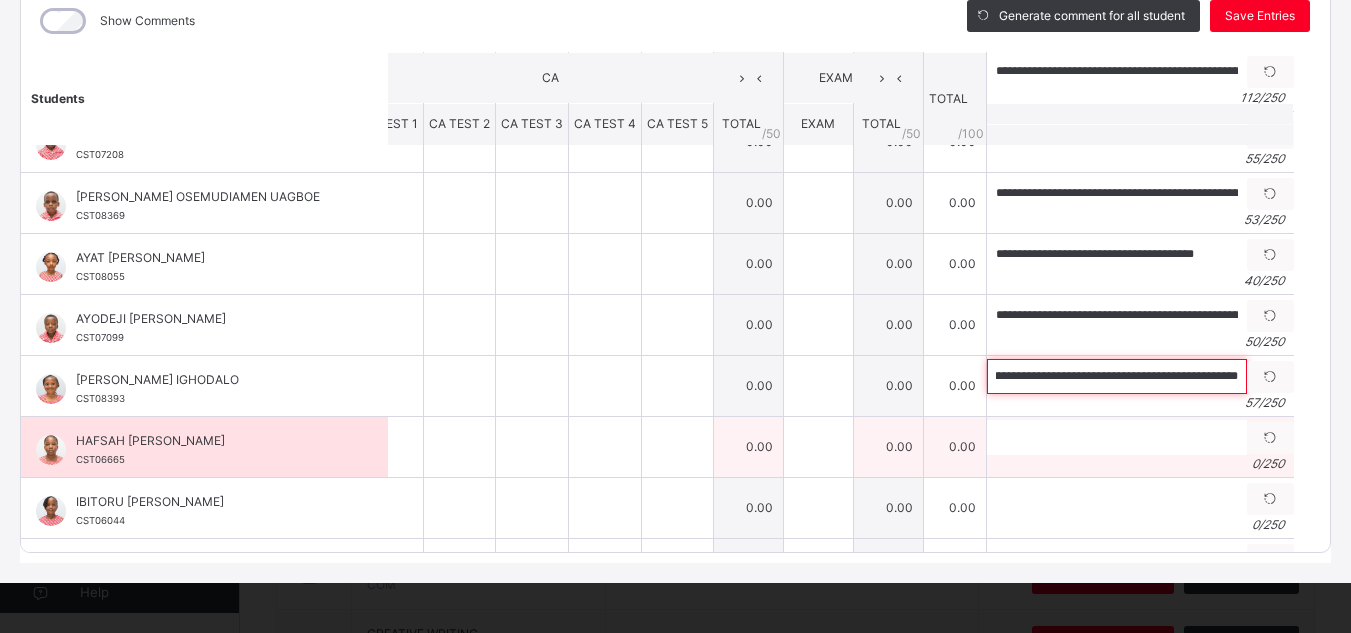 type on "**********" 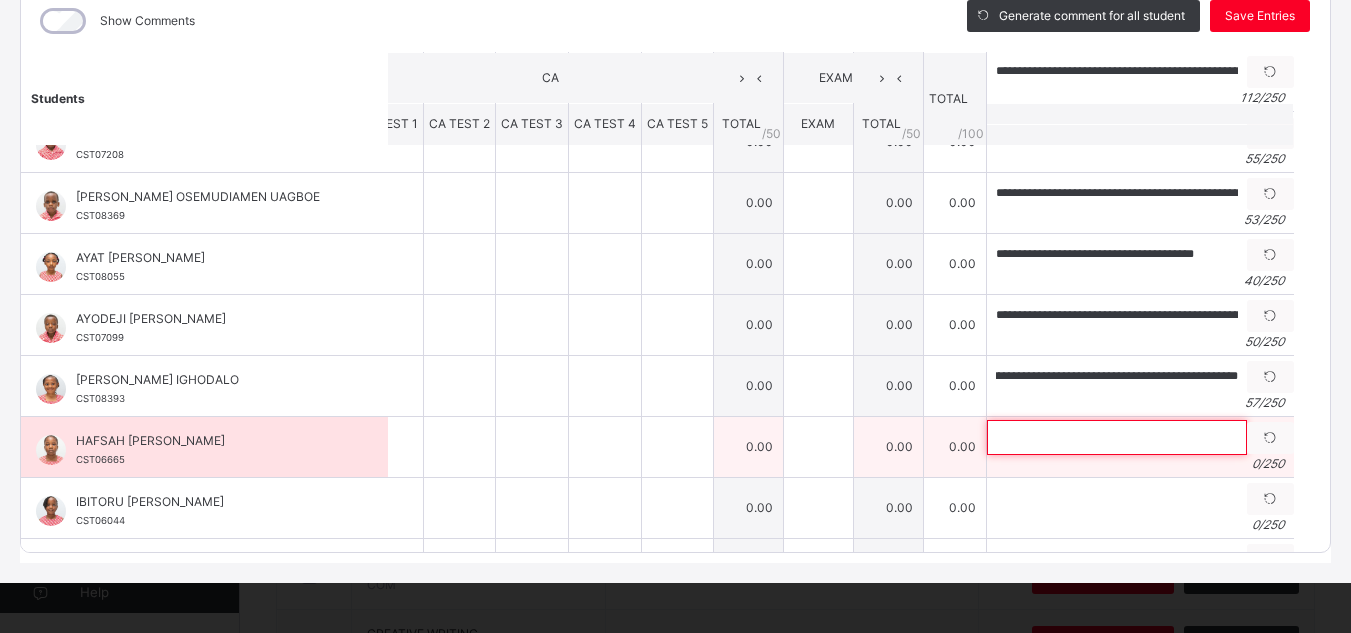 click at bounding box center [1117, 437] 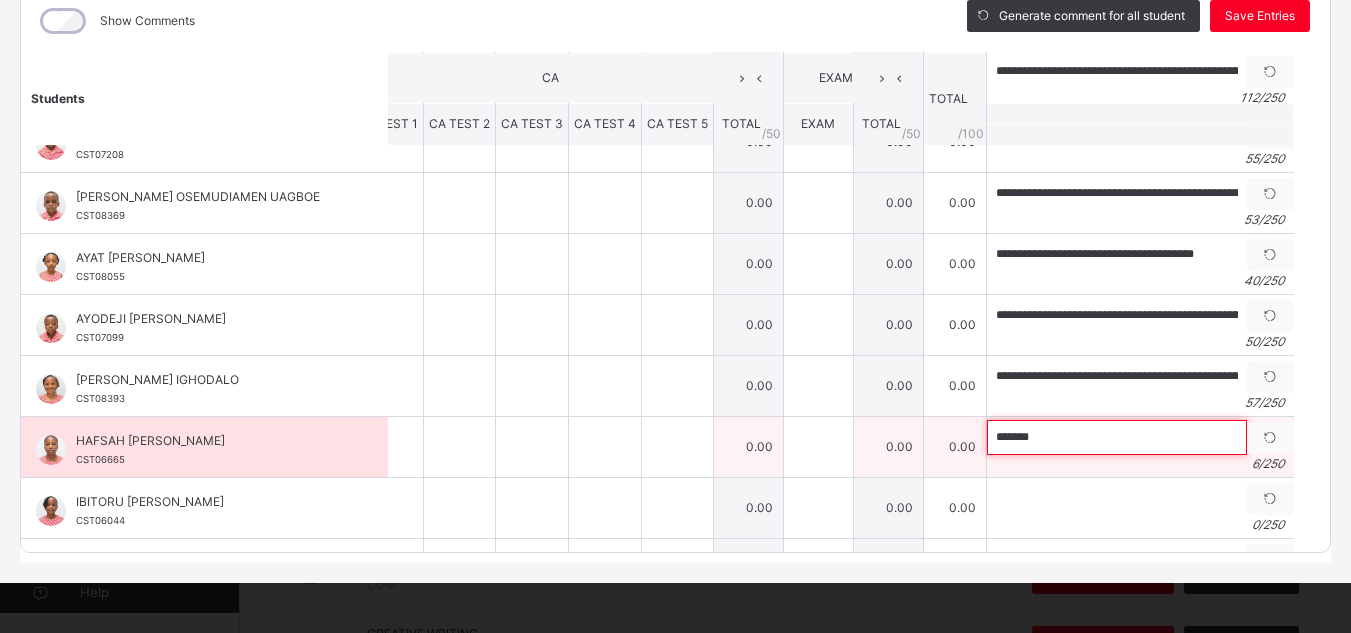 click on "*******" at bounding box center [1117, 437] 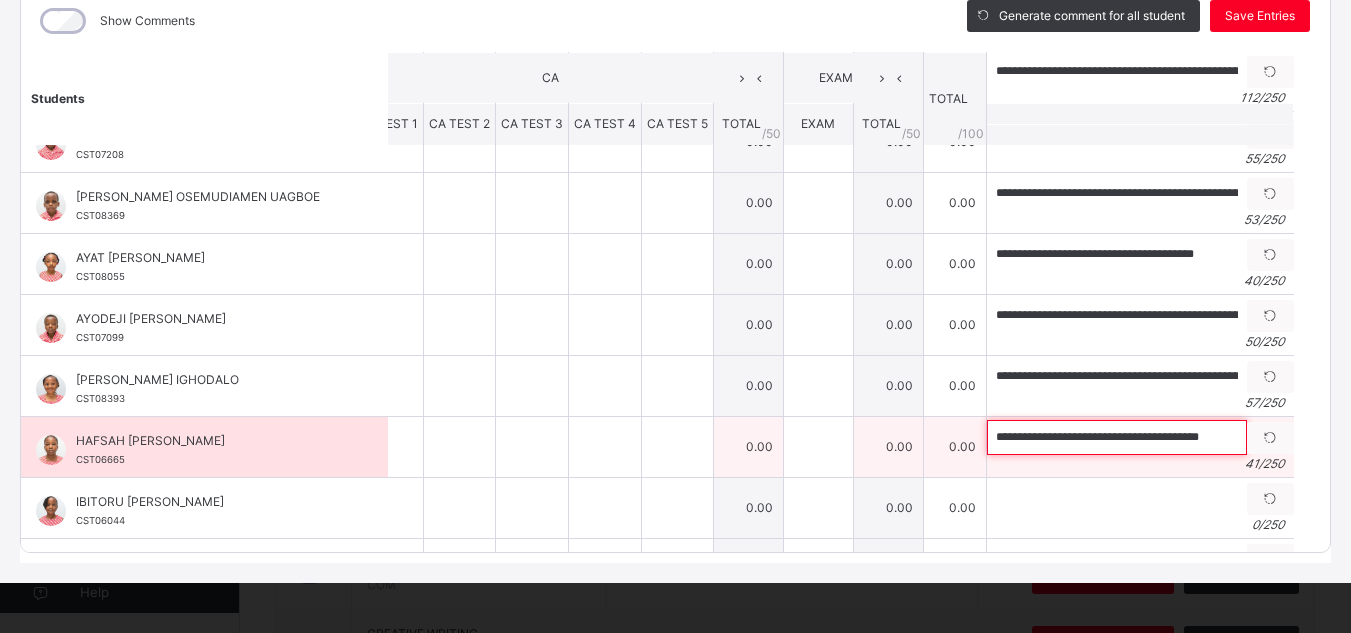 scroll, scrollTop: 0, scrollLeft: 0, axis: both 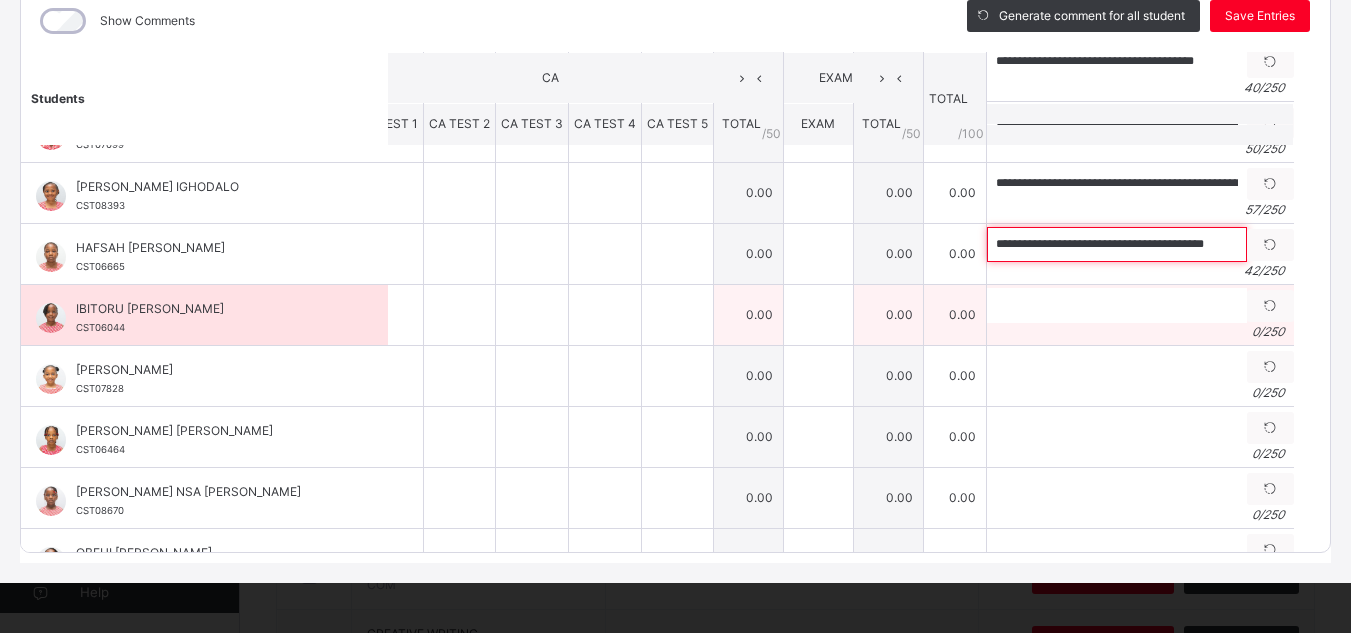 type on "**********" 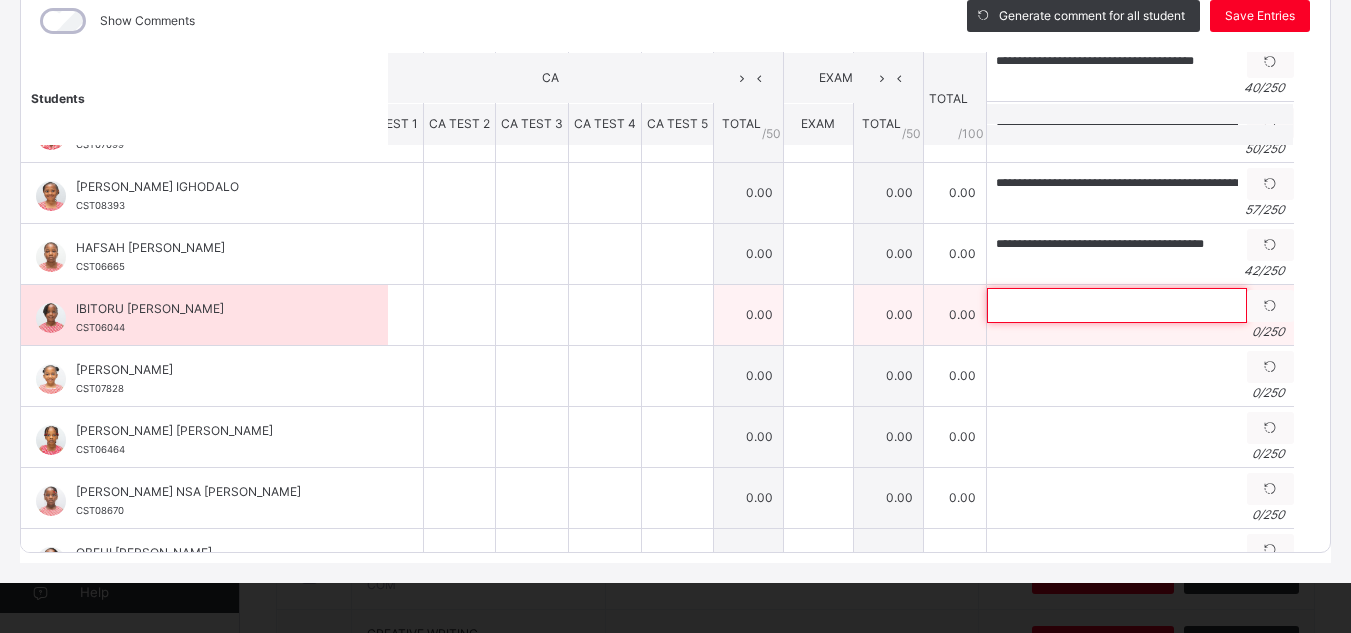 click at bounding box center [1117, 305] 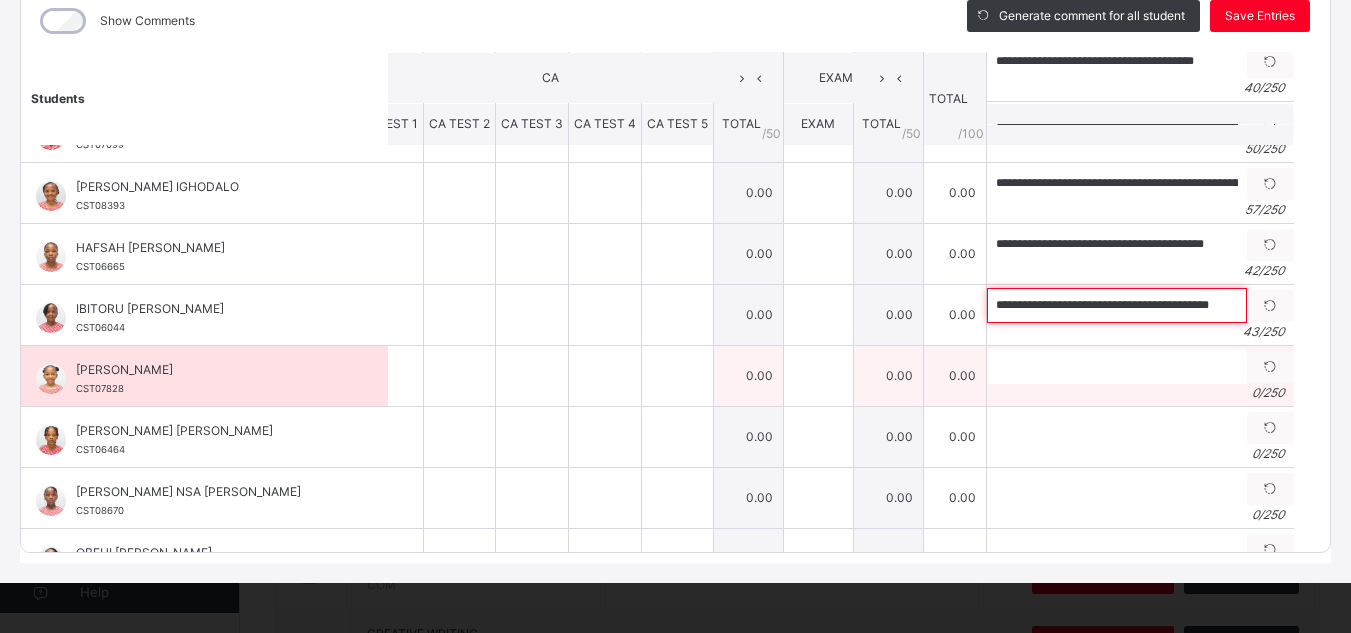 type on "**********" 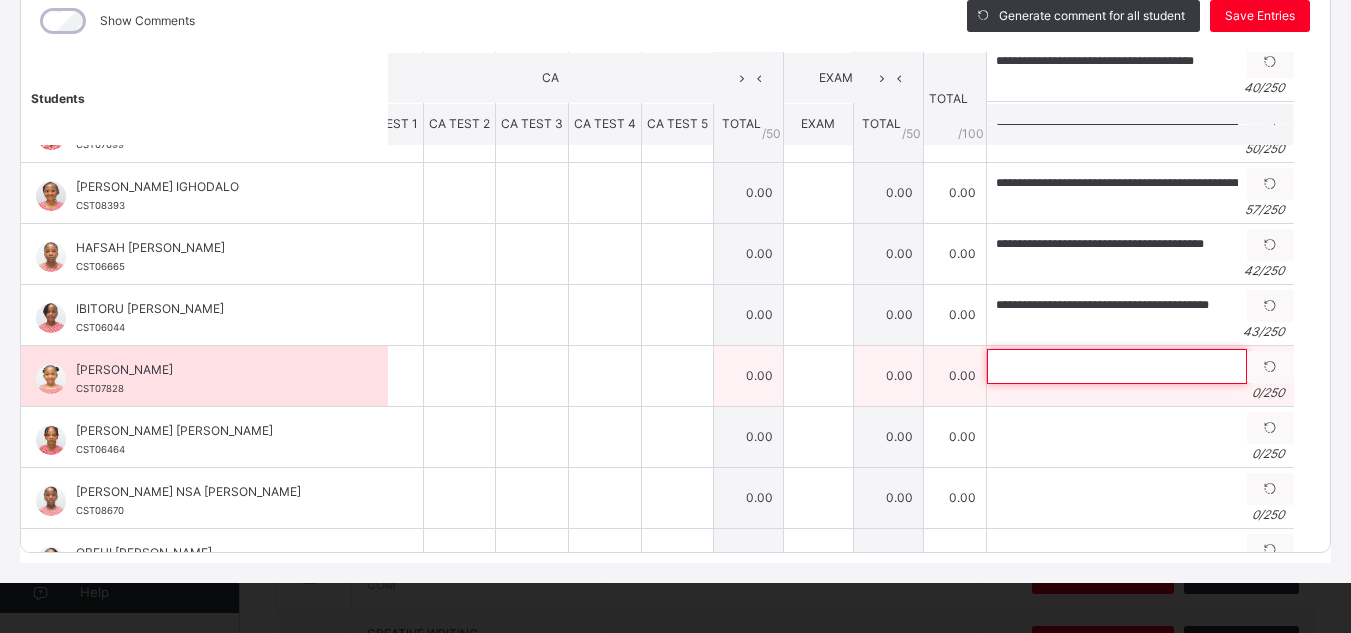 click at bounding box center [1117, 366] 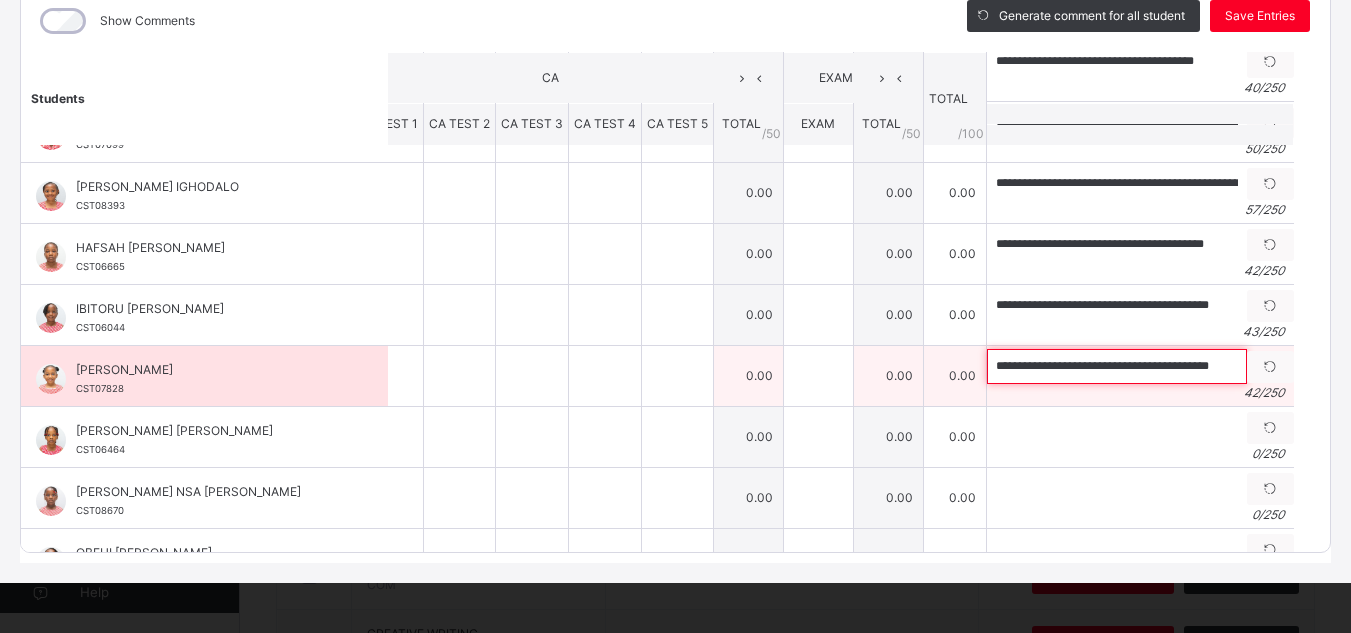 scroll, scrollTop: 0, scrollLeft: 4, axis: horizontal 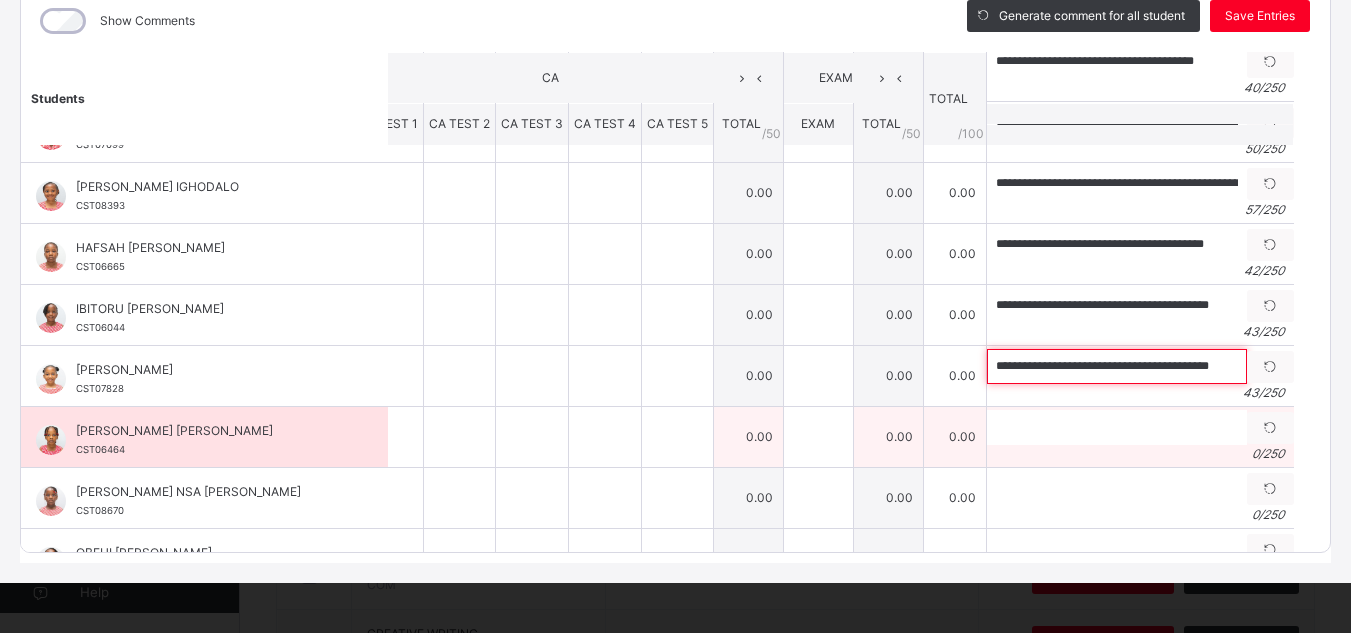 type on "**********" 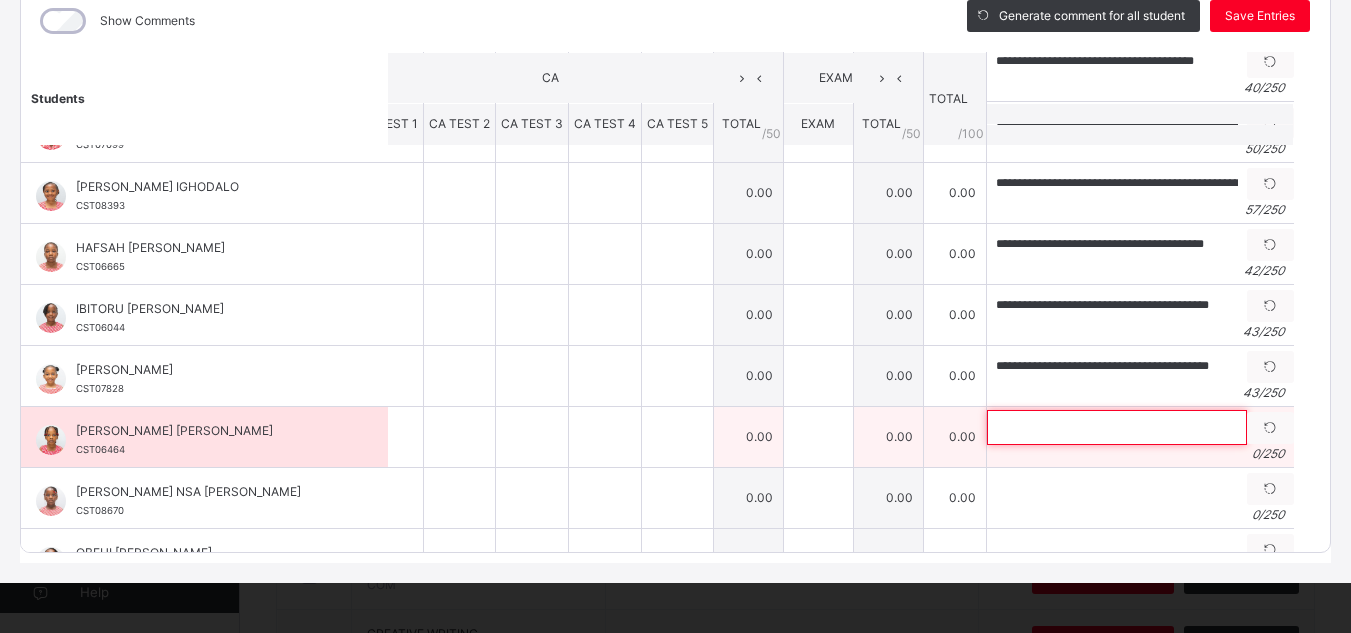 click at bounding box center (1117, 427) 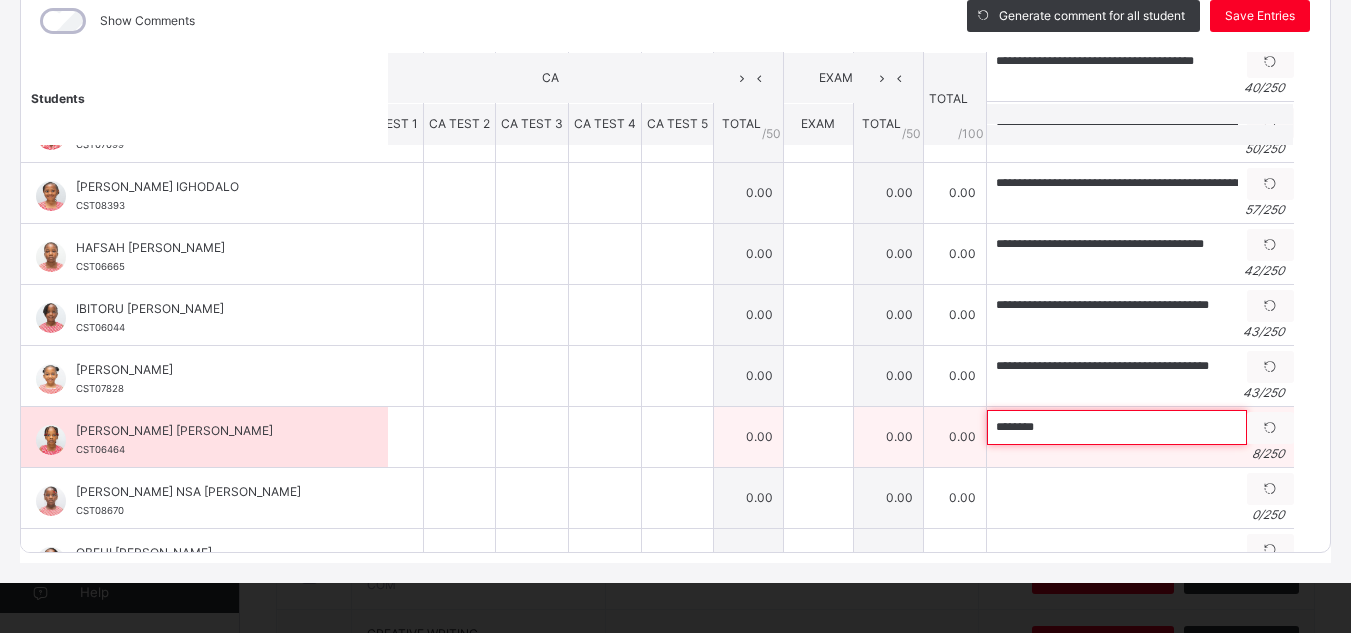 type on "********" 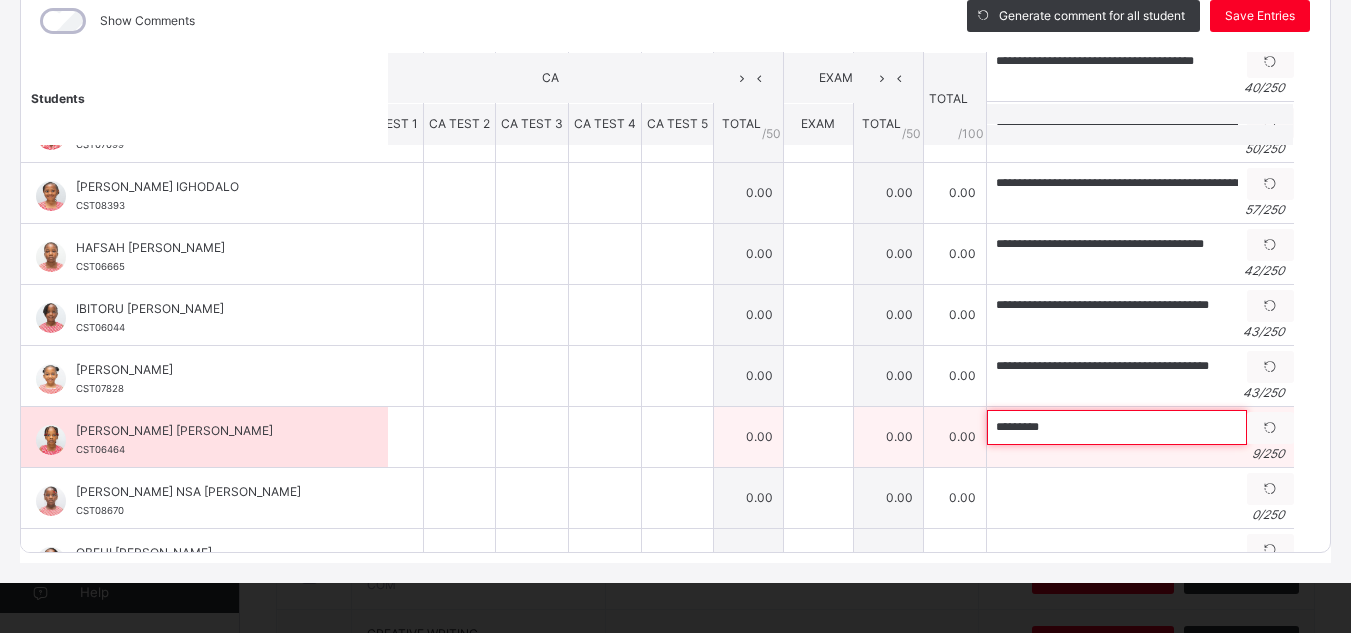 click on "********" at bounding box center (1117, 427) 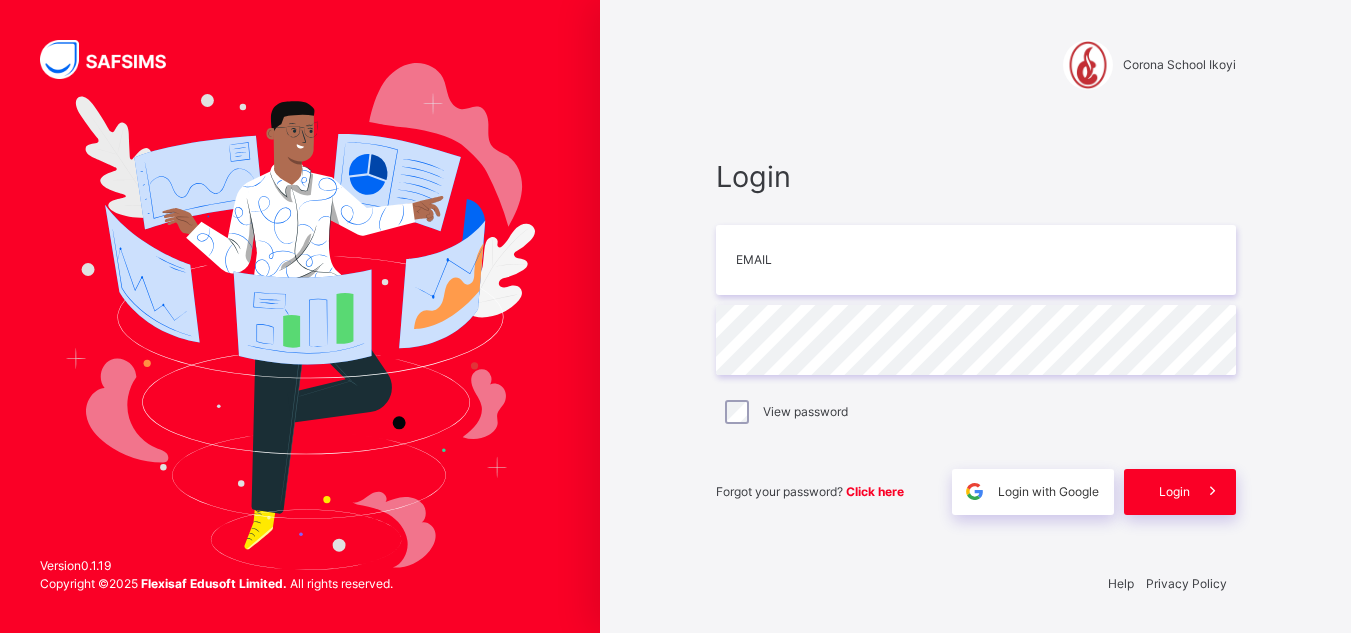 scroll, scrollTop: 0, scrollLeft: 0, axis: both 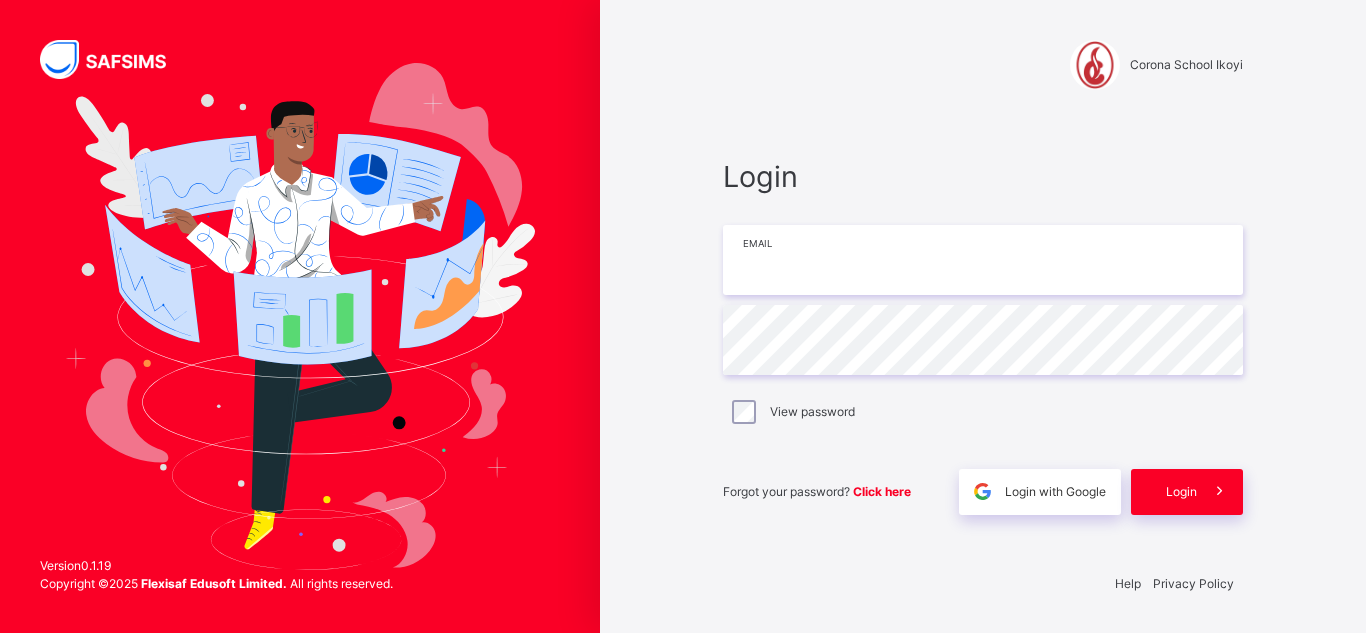 type on "**********" 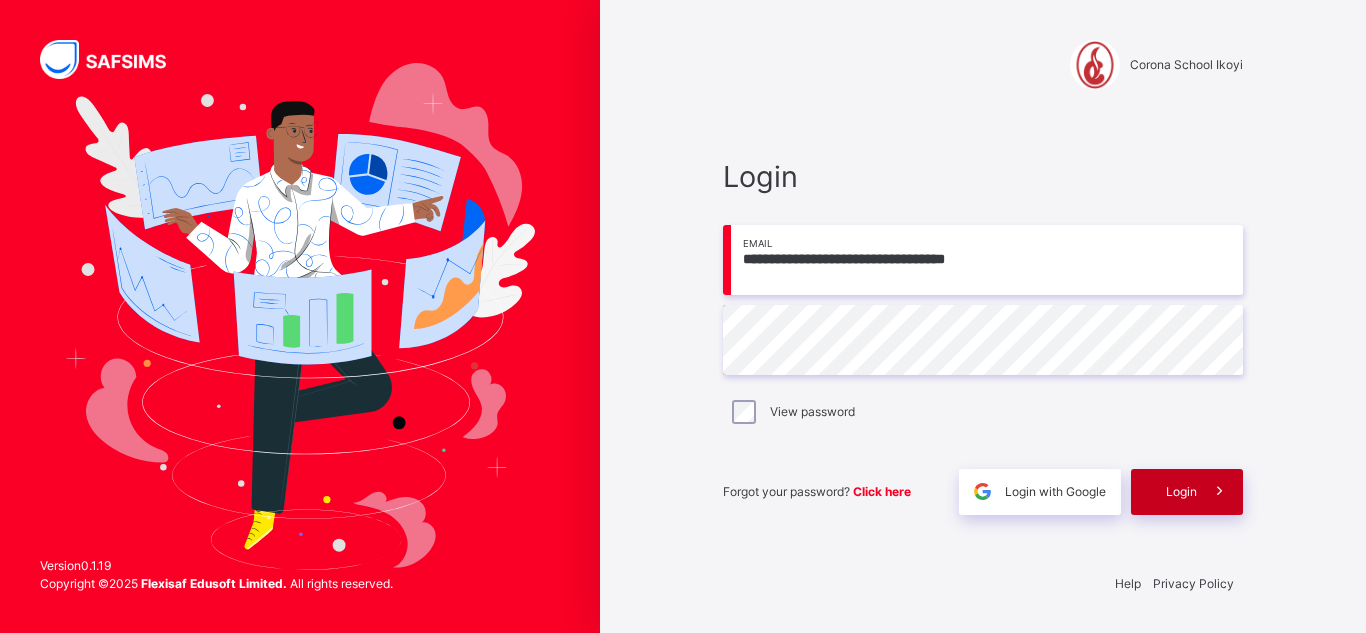 click on "Login" at bounding box center [1181, 492] 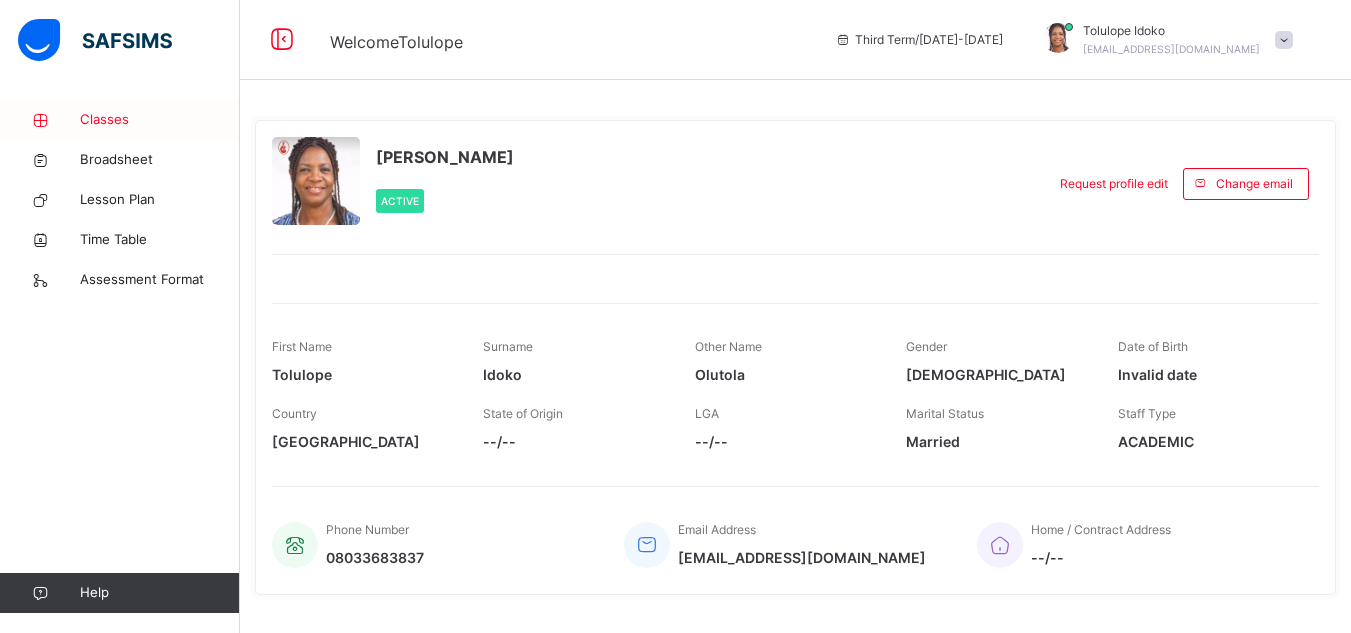 click on "Classes" at bounding box center [160, 120] 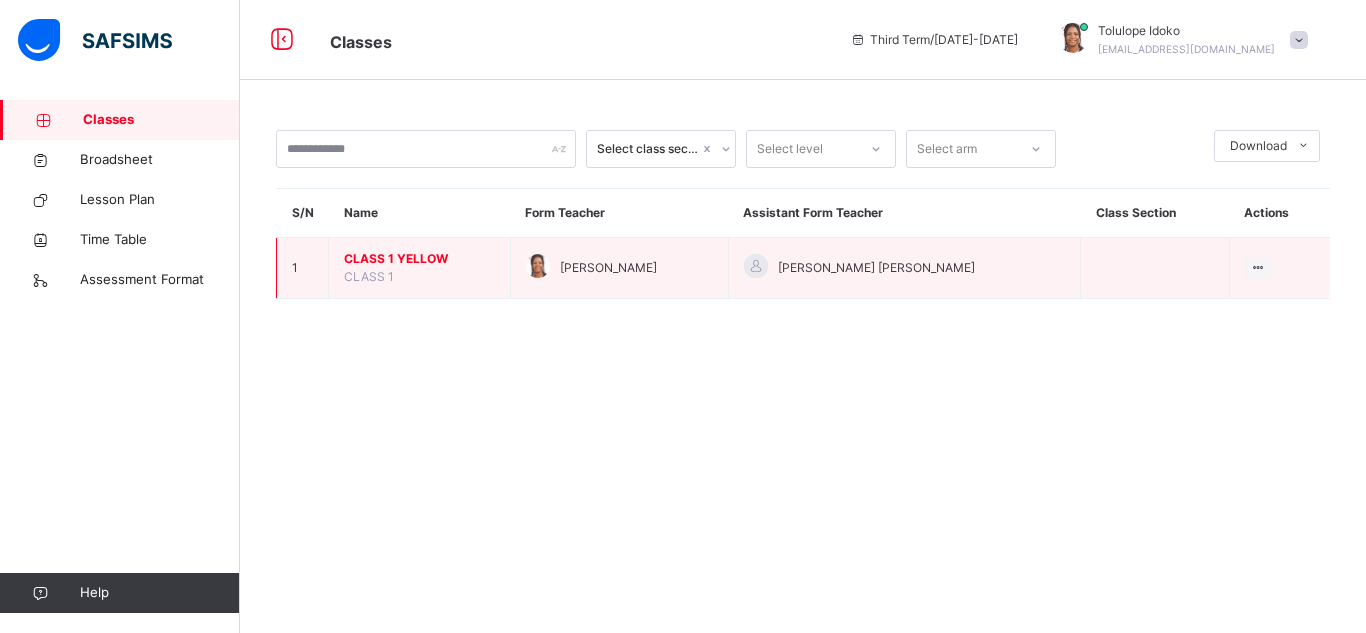 click on "CLASS 1   YELLOW" at bounding box center [419, 259] 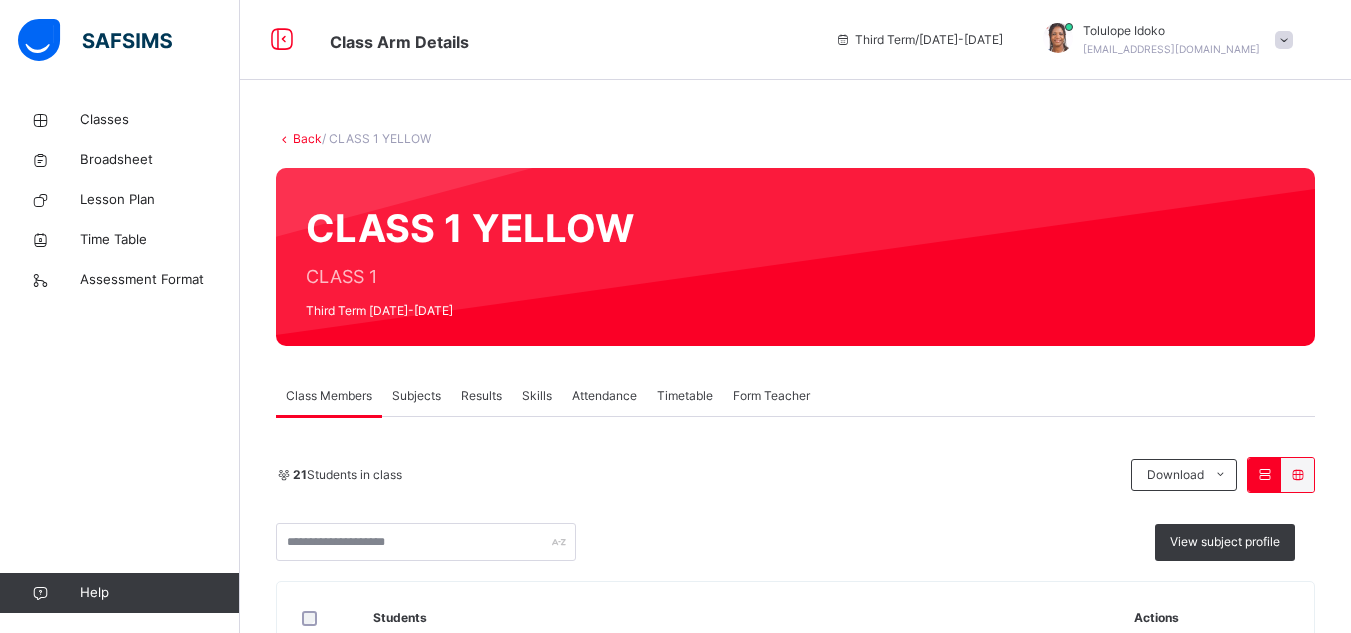 click on "Subjects" at bounding box center [416, 396] 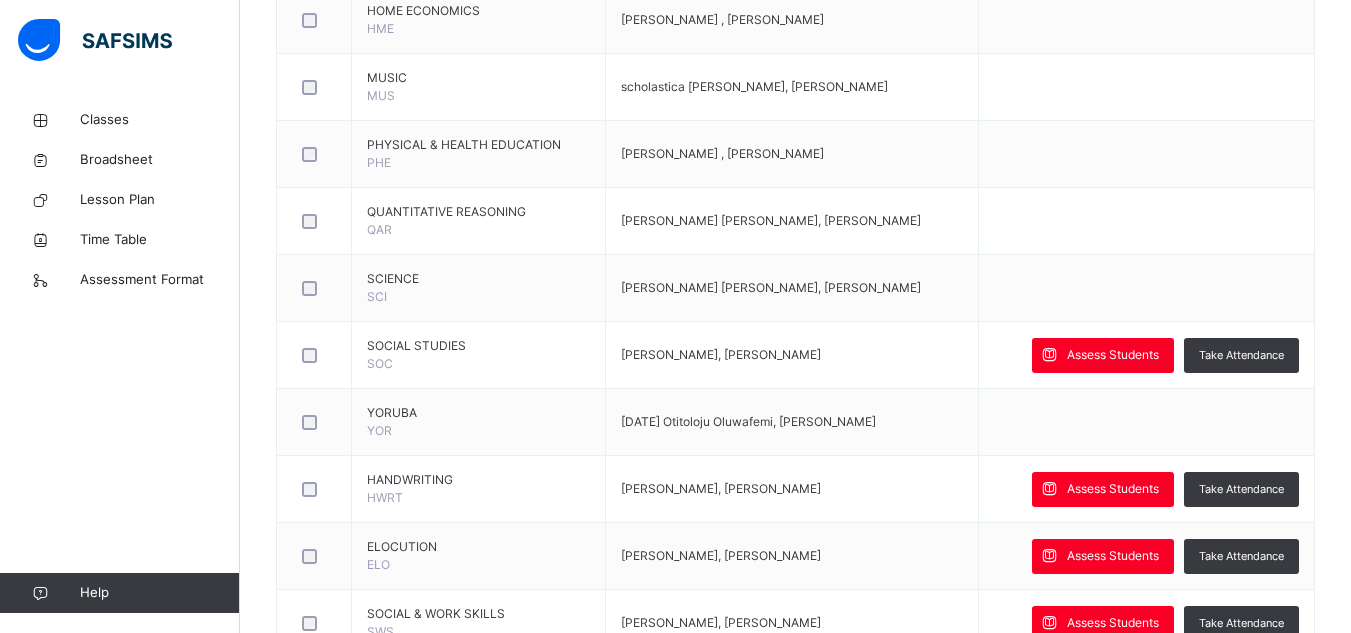 scroll, scrollTop: 833, scrollLeft: 0, axis: vertical 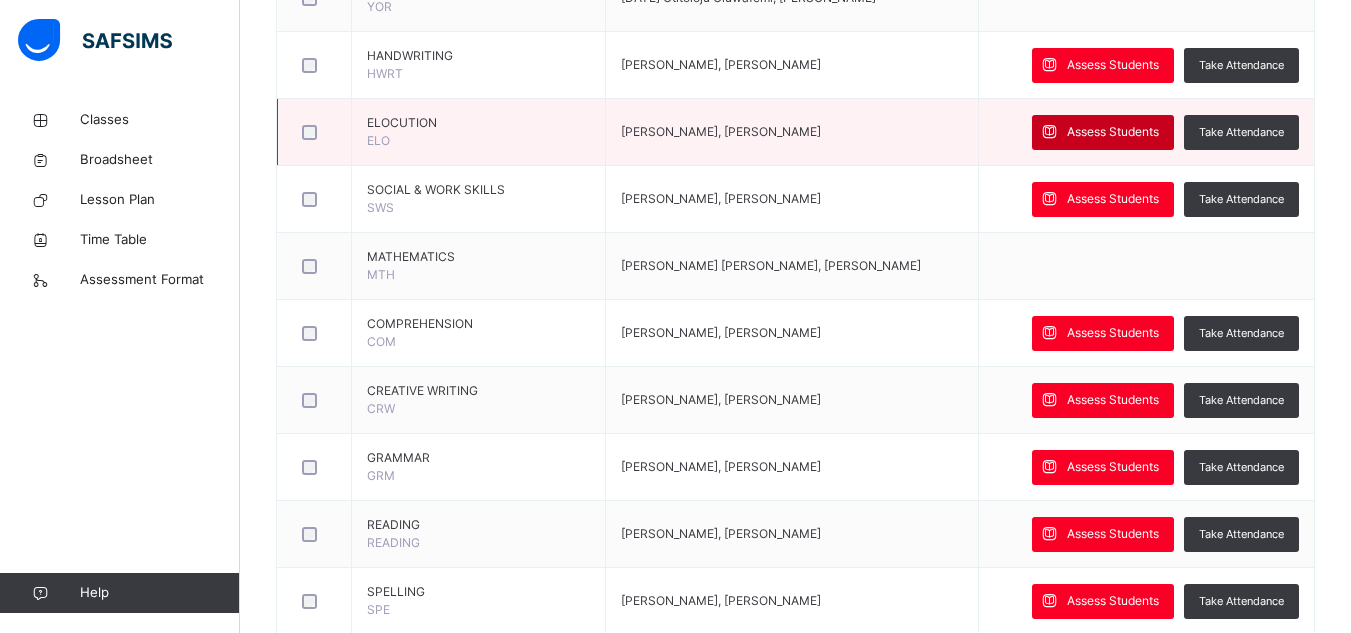 click on "Assess Students" at bounding box center (1113, 132) 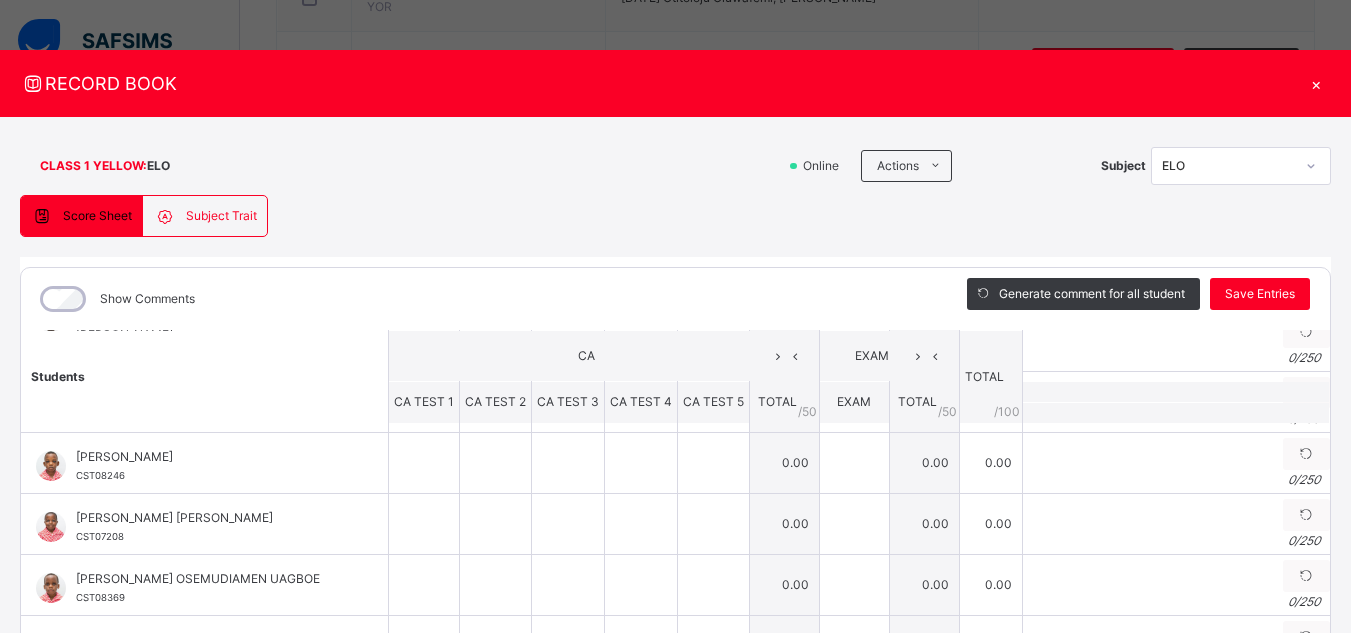 scroll, scrollTop: 0, scrollLeft: 0, axis: both 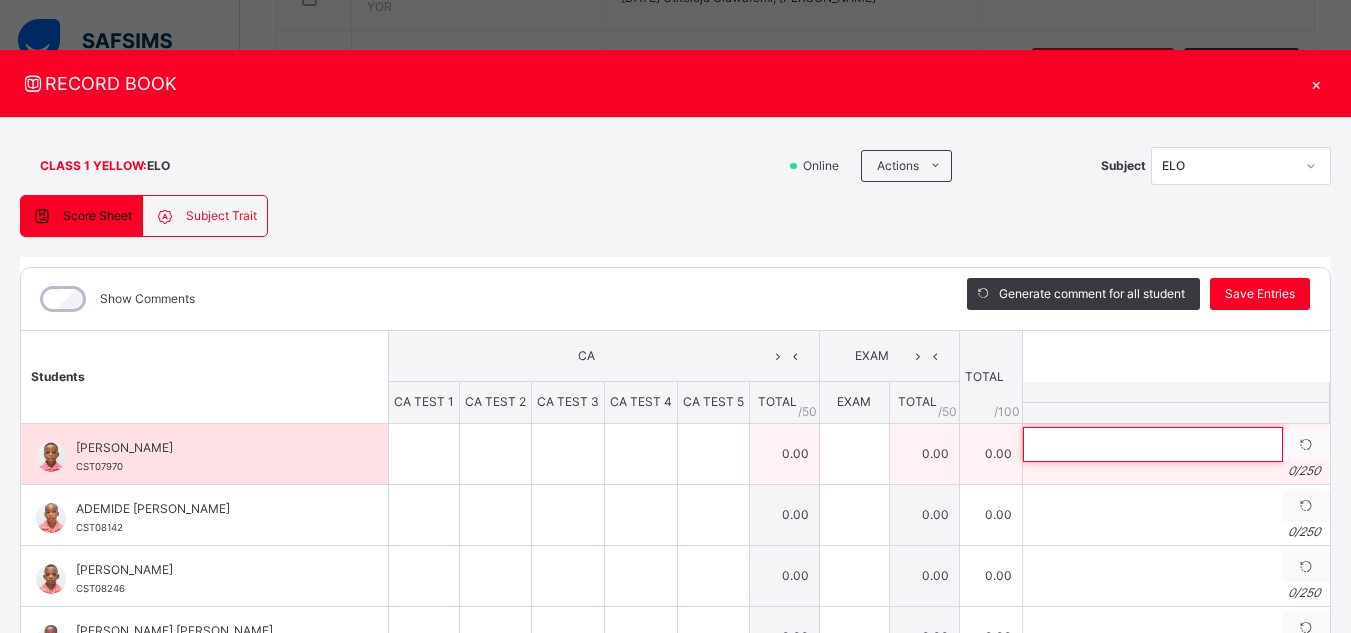 click at bounding box center (1153, 444) 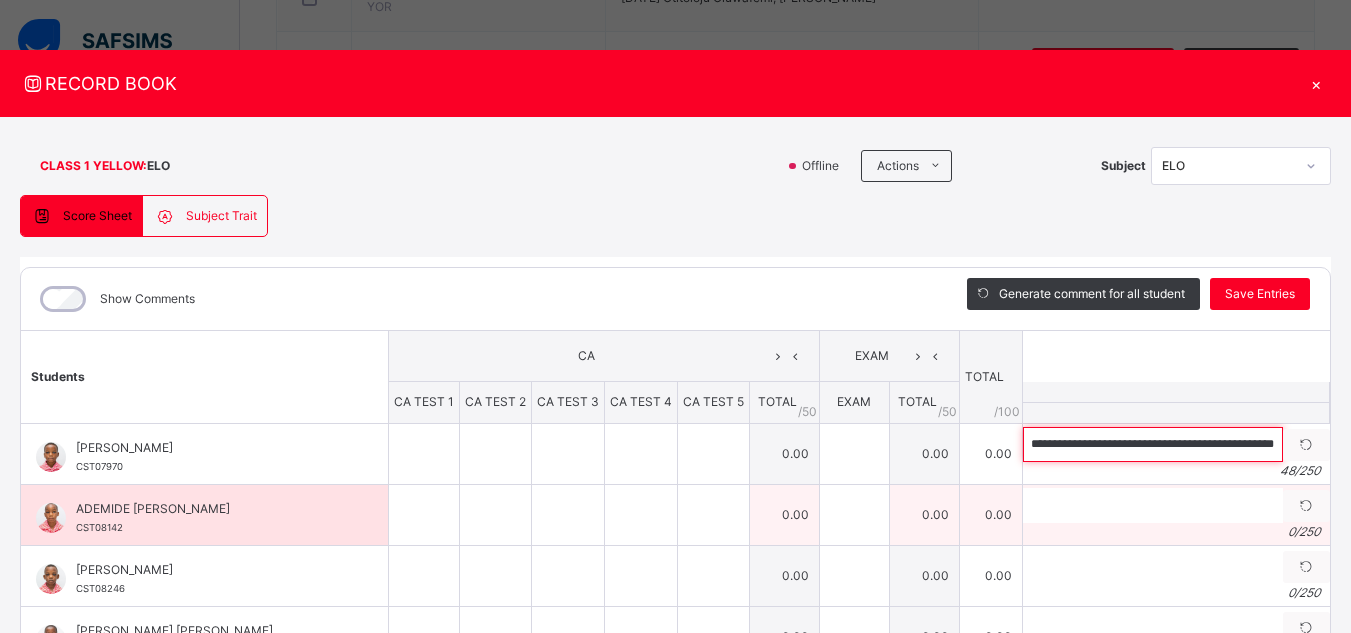 scroll, scrollTop: 0, scrollLeft: 31, axis: horizontal 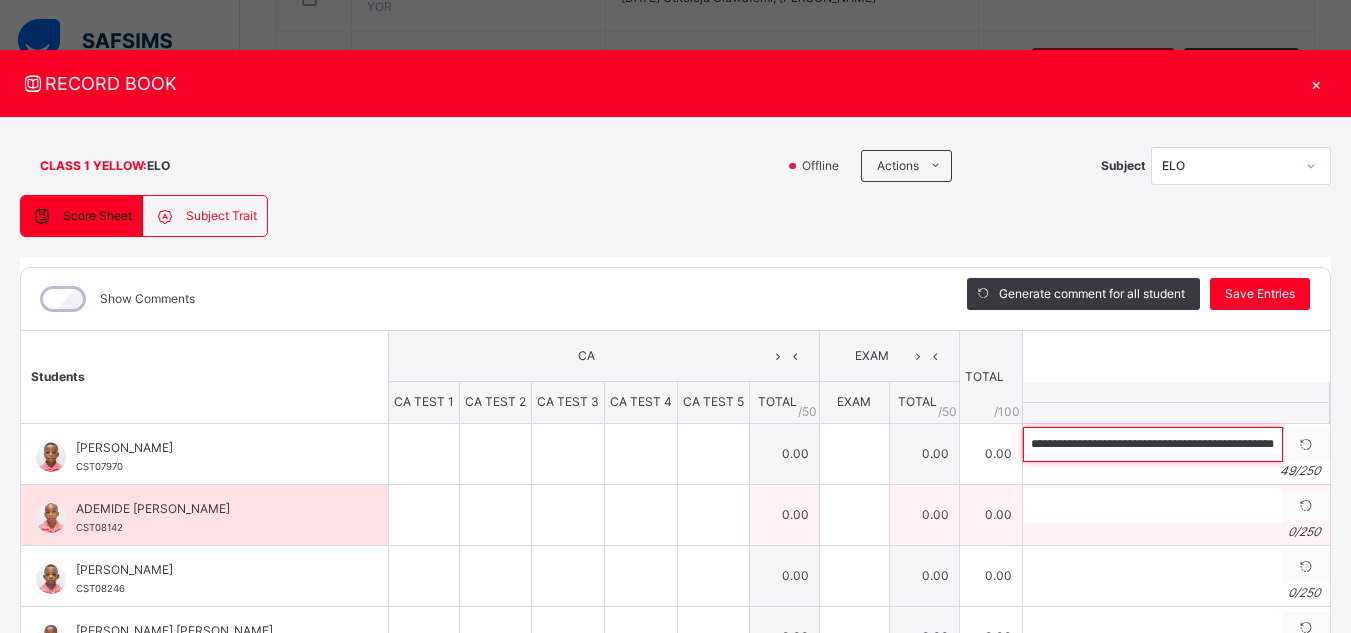 type on "**********" 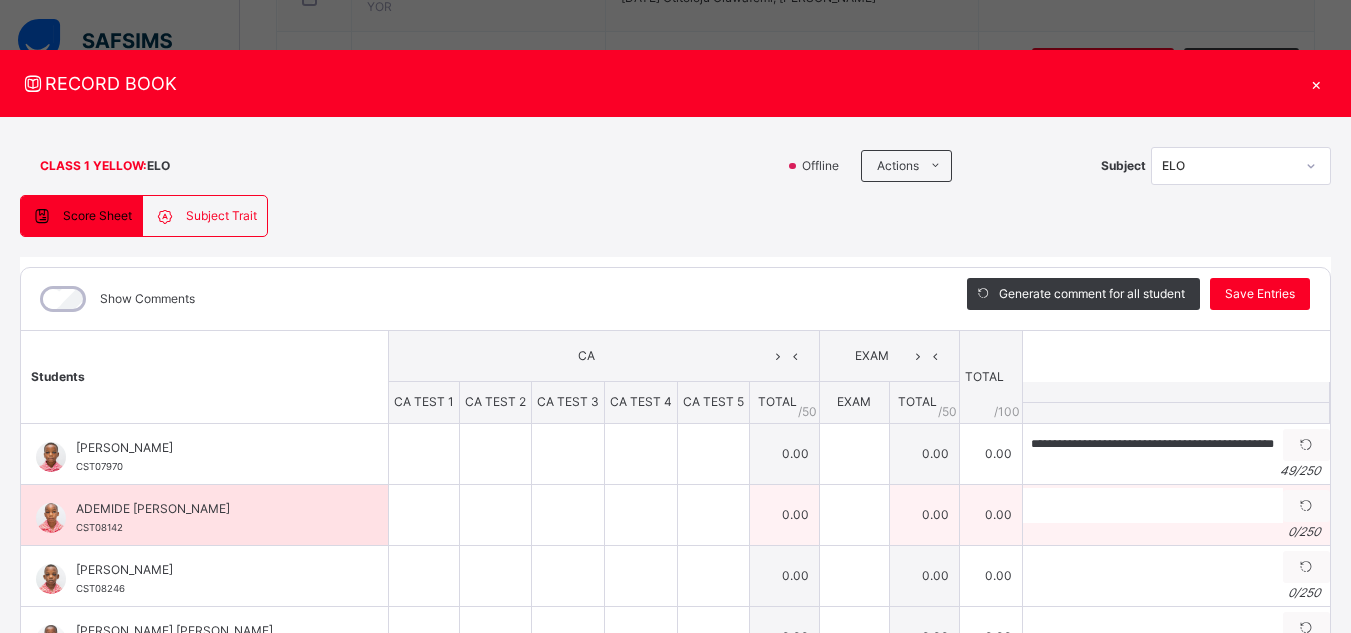 click on "0 / 250" at bounding box center (1176, 532) 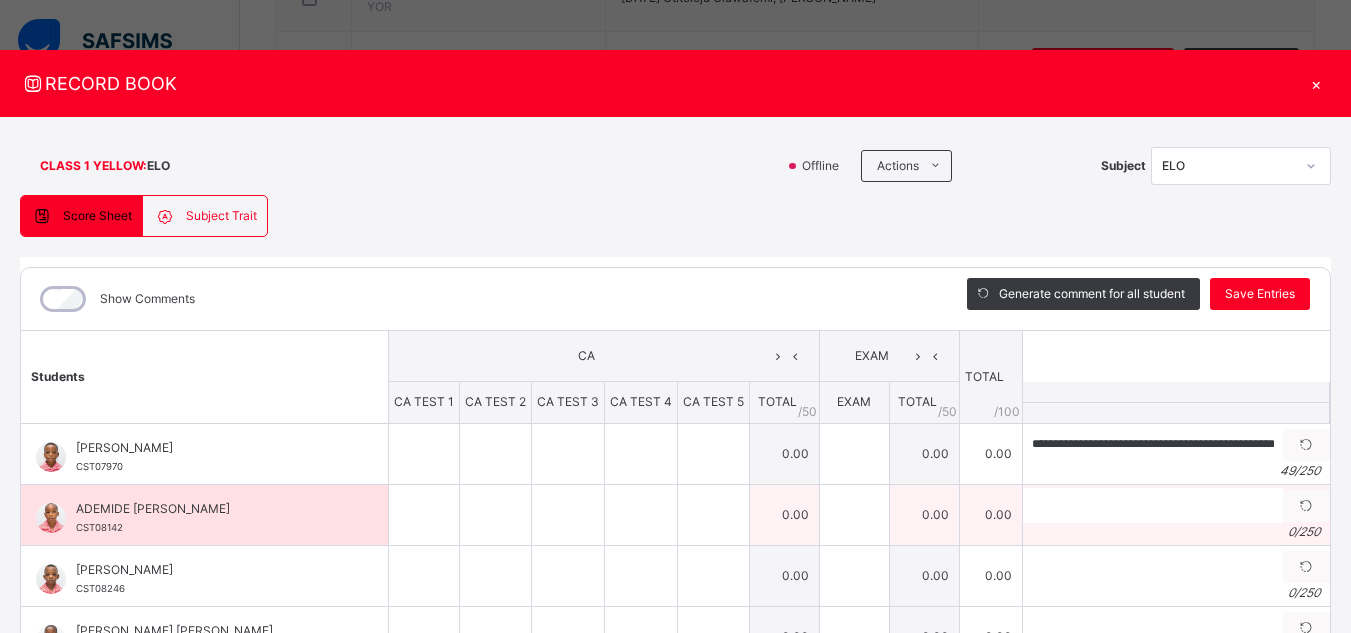 click on "Generate comment 0 / 250" at bounding box center [1175, 514] 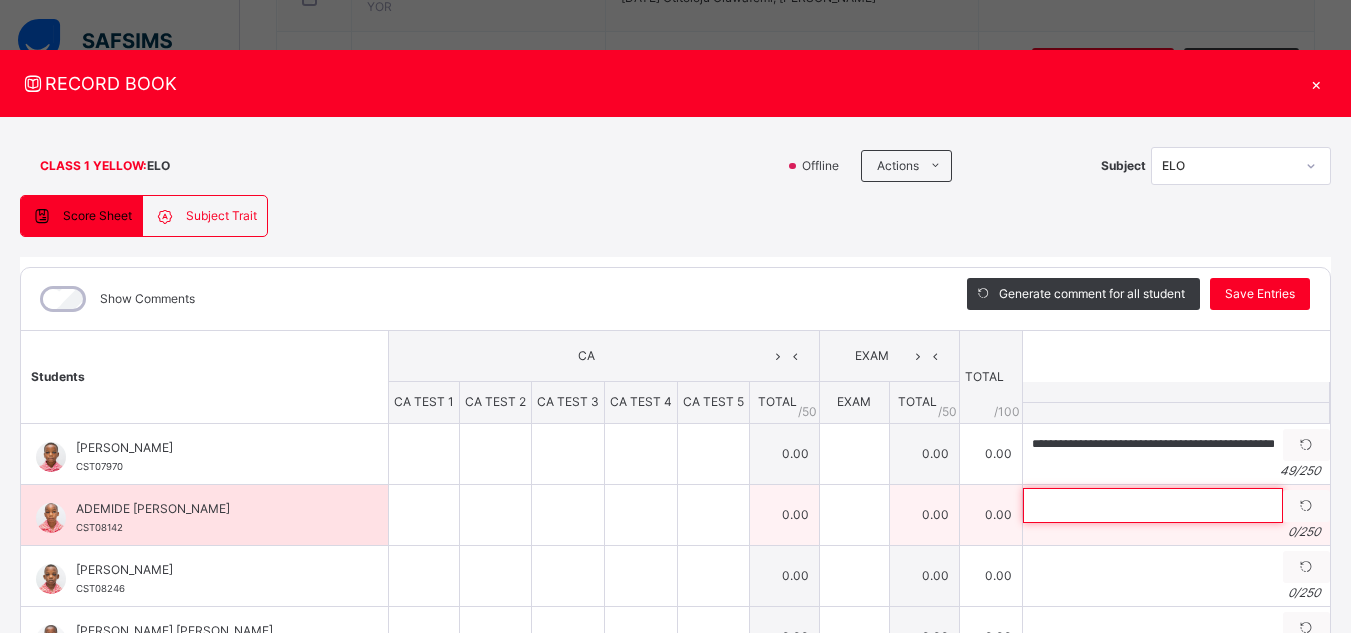click at bounding box center [1153, 505] 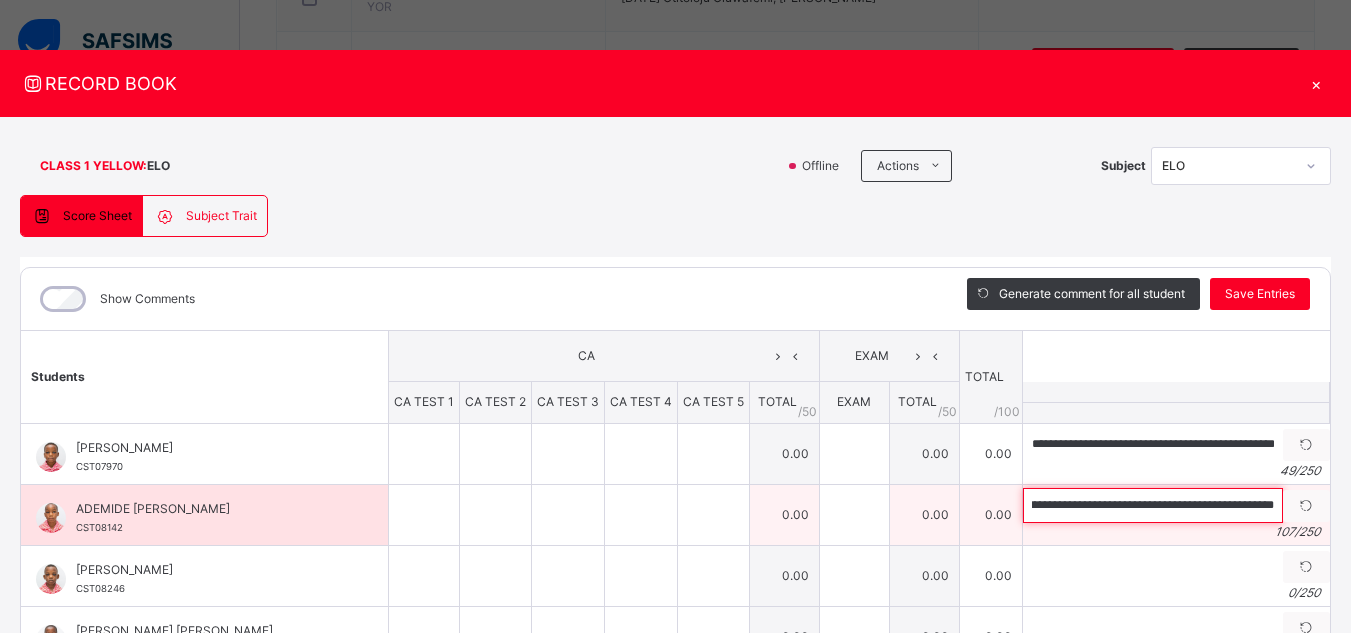 scroll, scrollTop: 0, scrollLeft: 385, axis: horizontal 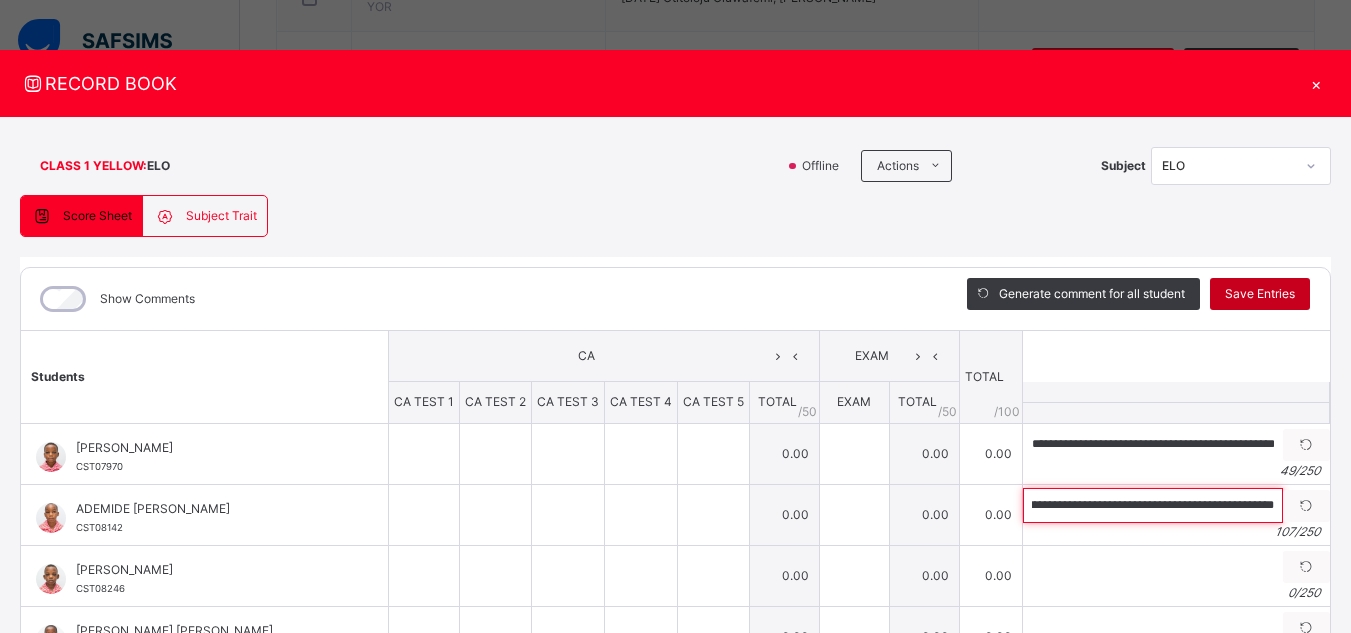 type on "**********" 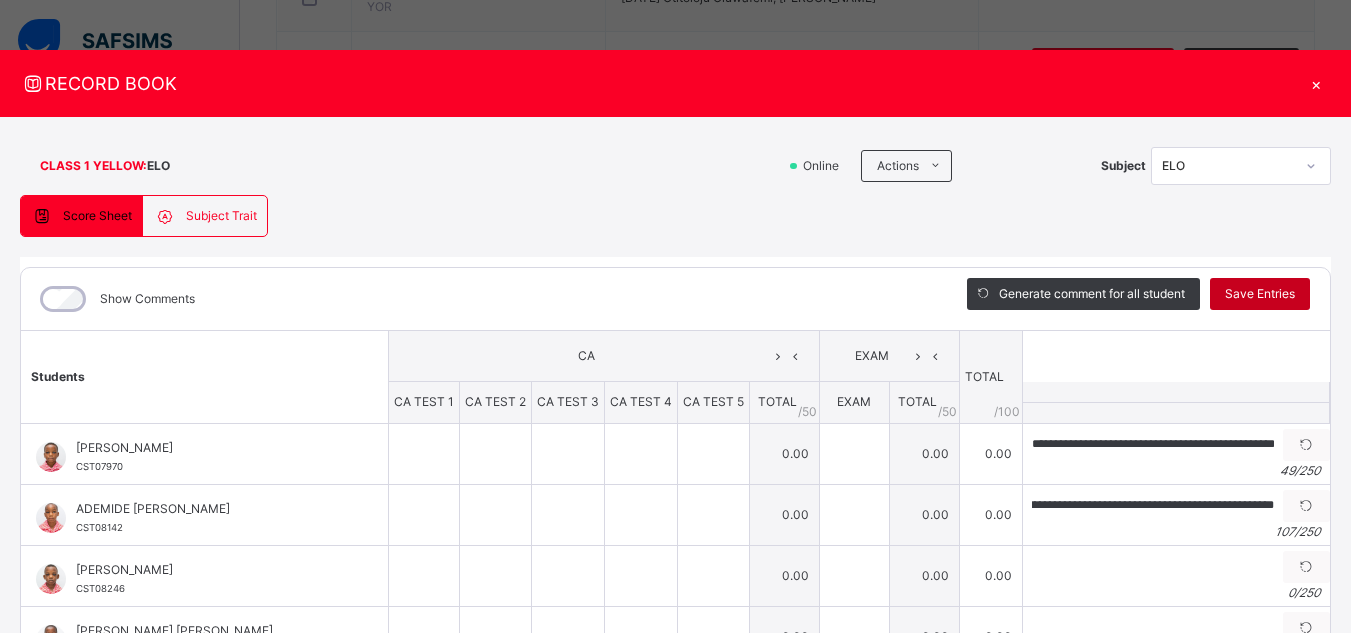 click on "Save Entries" at bounding box center [1260, 294] 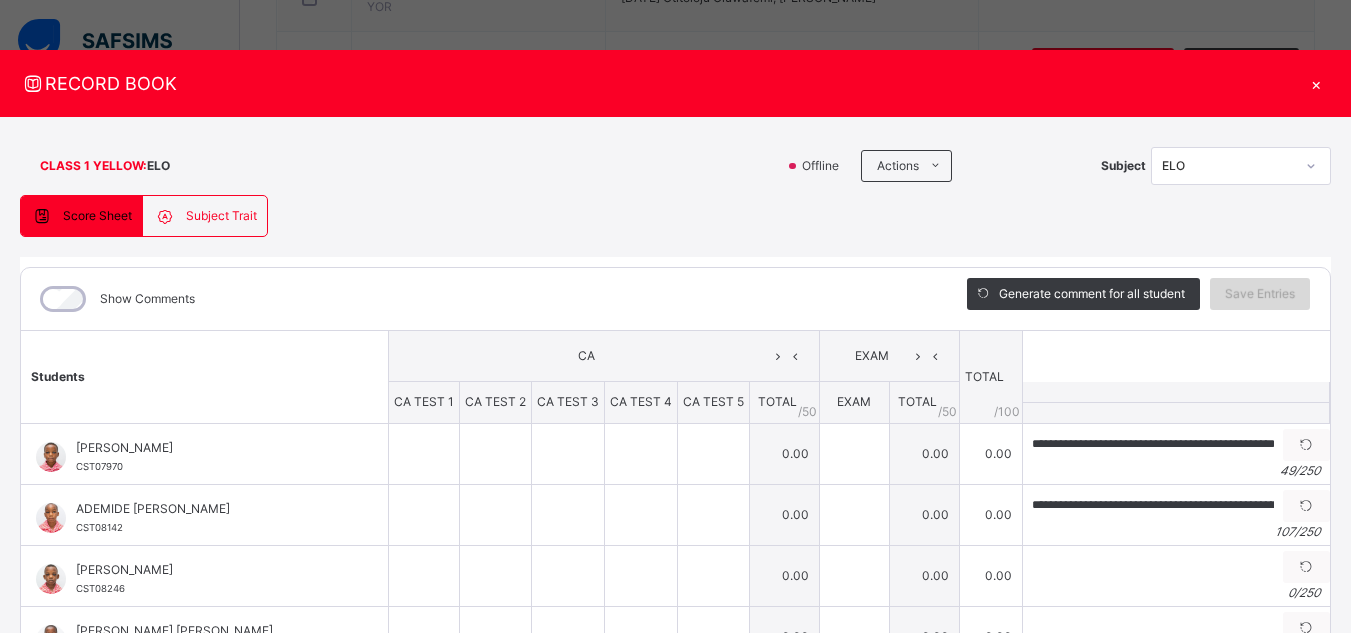 click on "Save Entries" at bounding box center [1260, 294] 